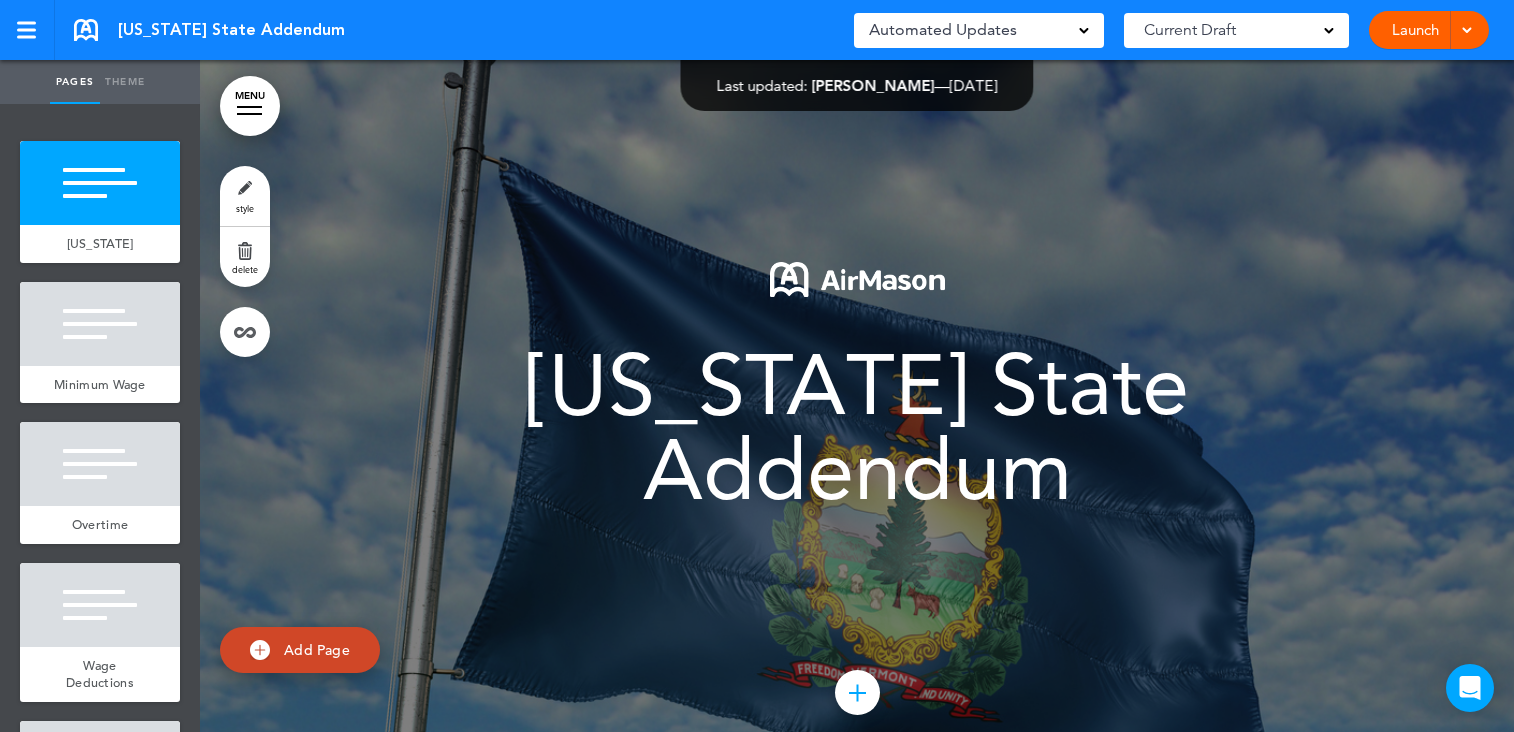 scroll, scrollTop: 0, scrollLeft: 0, axis: both 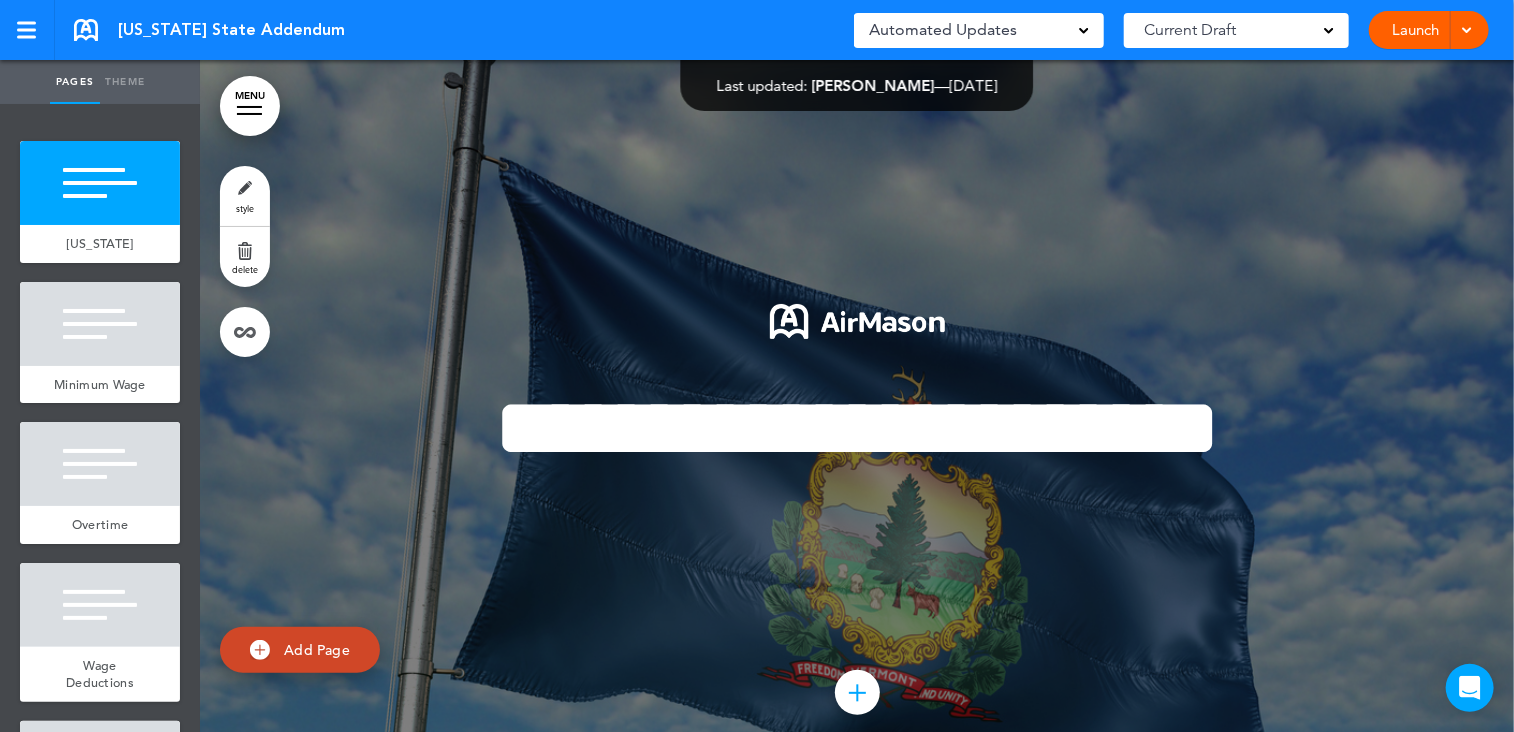 click on "Launch" at bounding box center [1415, 30] 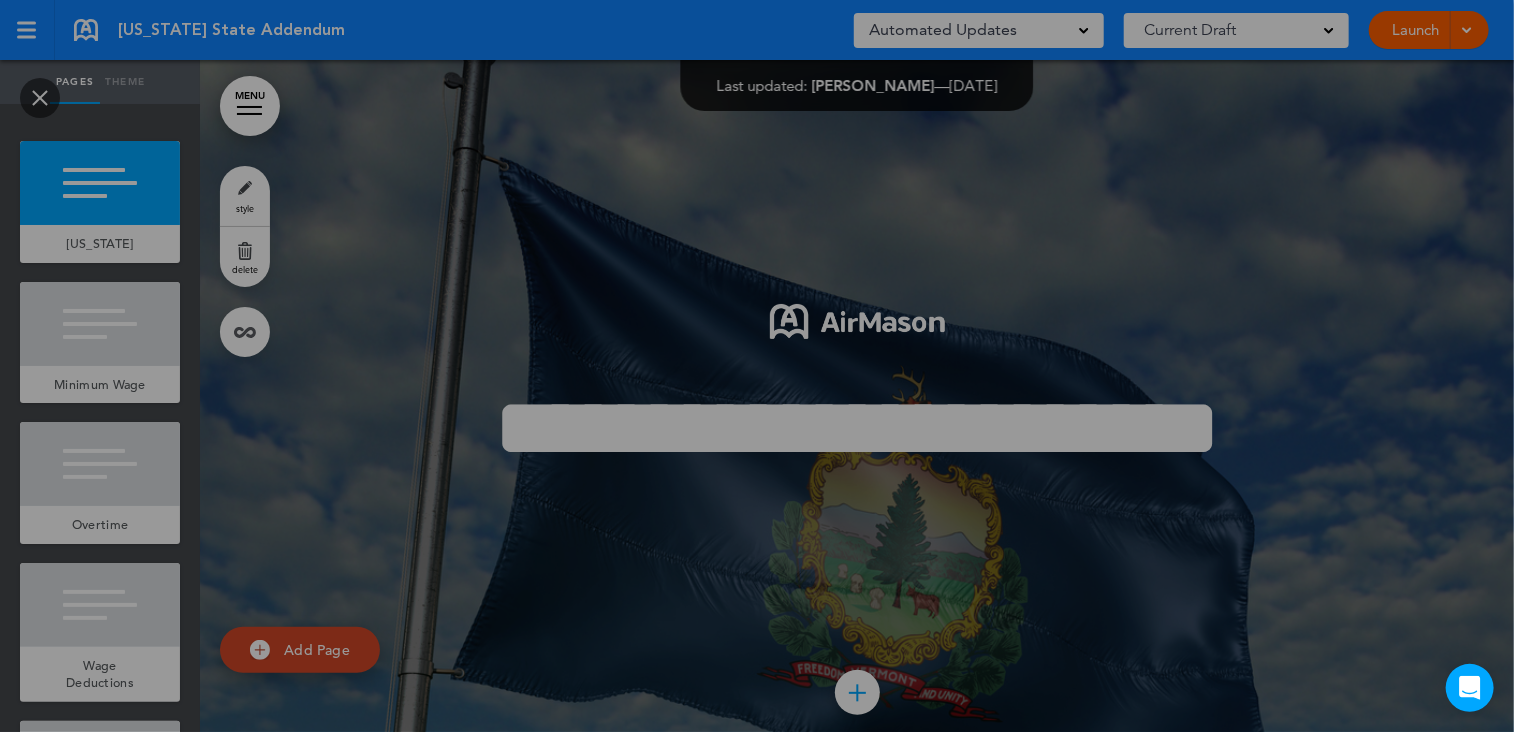 scroll, scrollTop: 0, scrollLeft: 0, axis: both 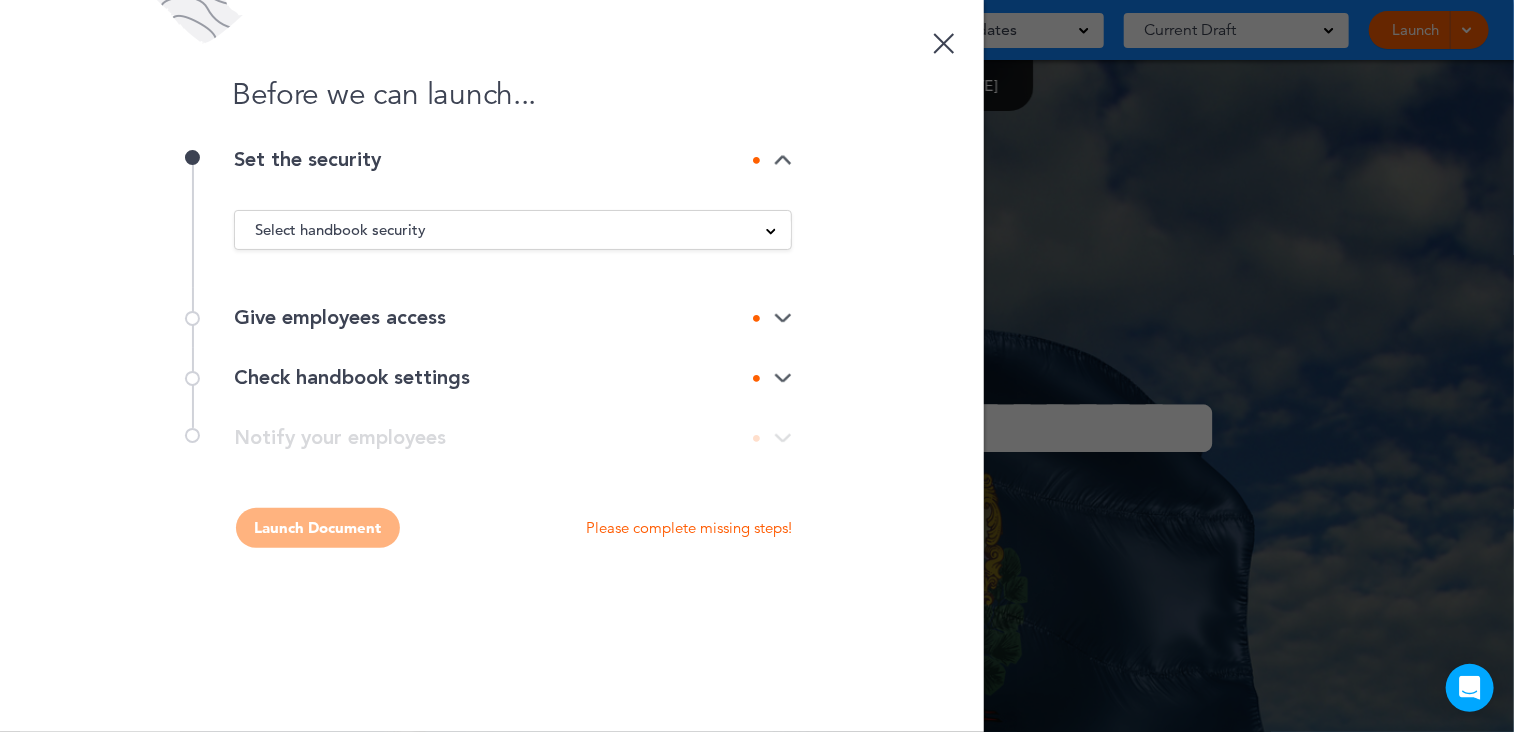 click on "Select handbook security" at bounding box center (513, 230) 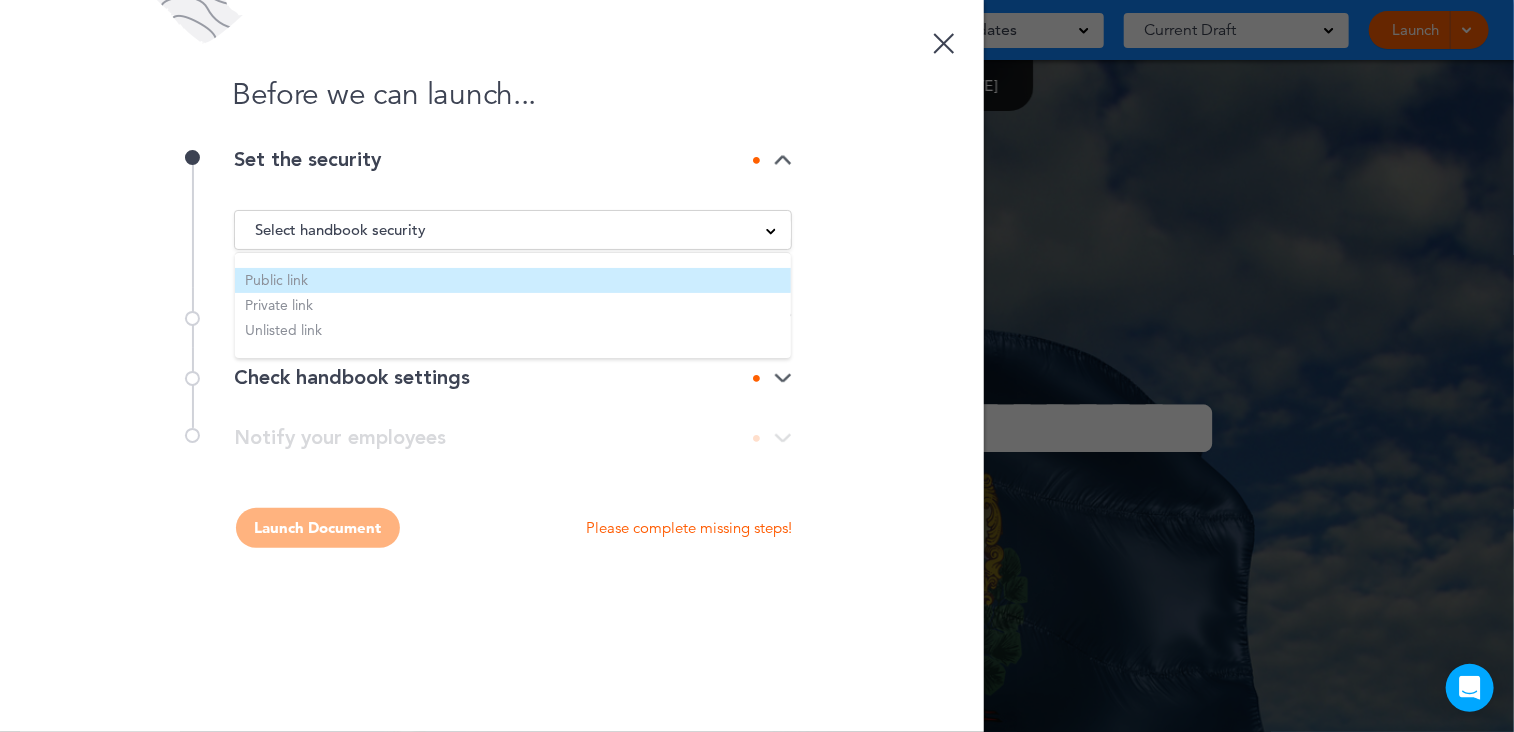 click on "Public link" at bounding box center [513, 280] 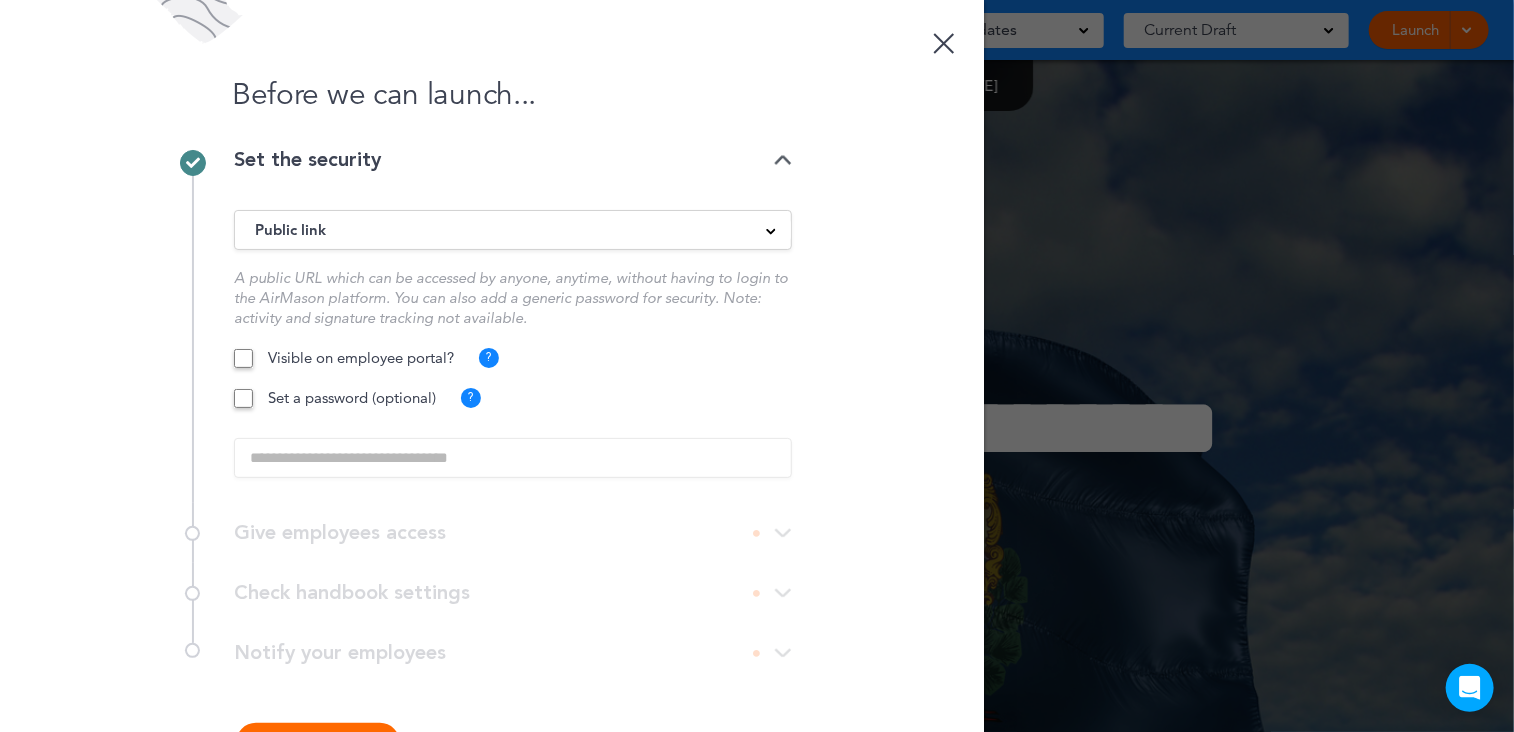 scroll, scrollTop: 70, scrollLeft: 0, axis: vertical 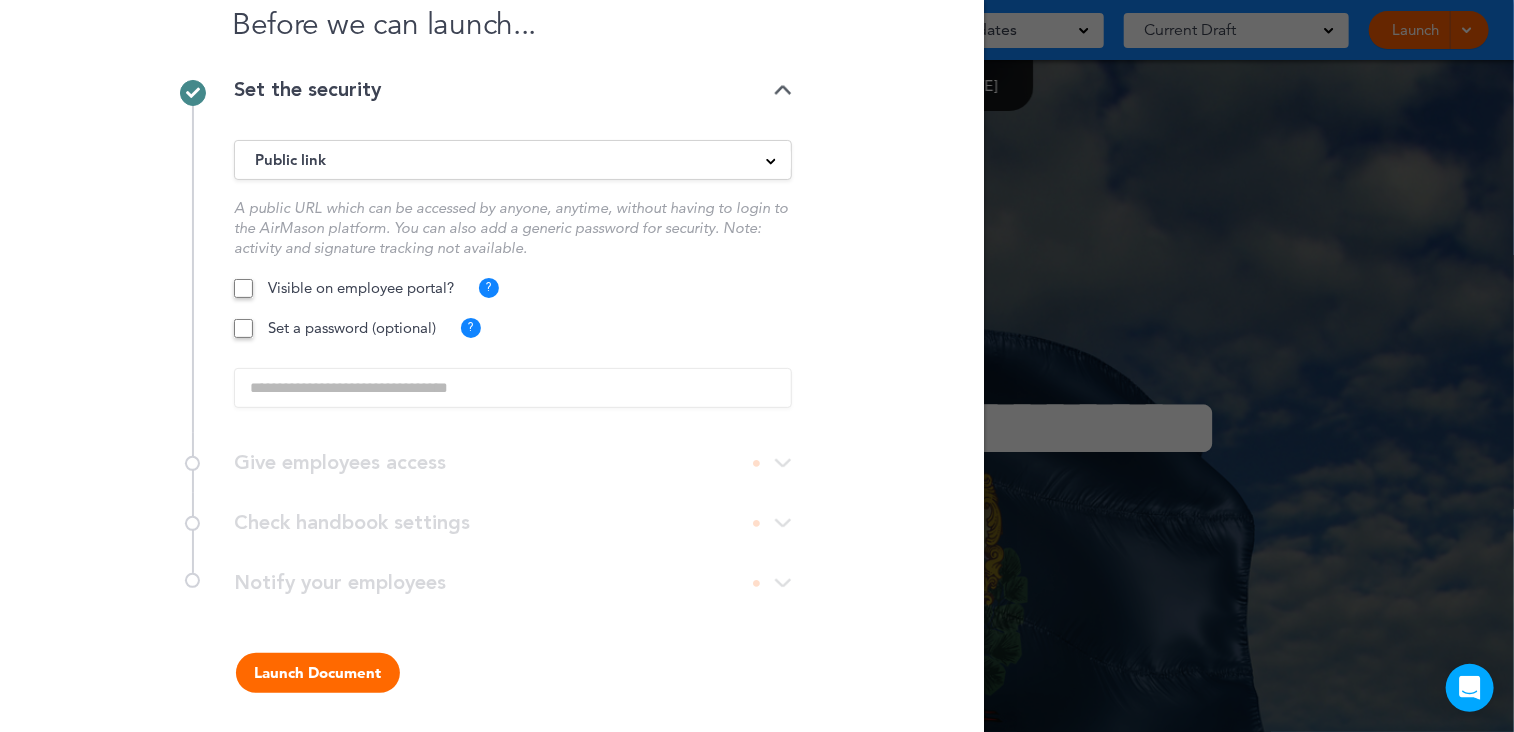 click on "Public link" at bounding box center (513, 160) 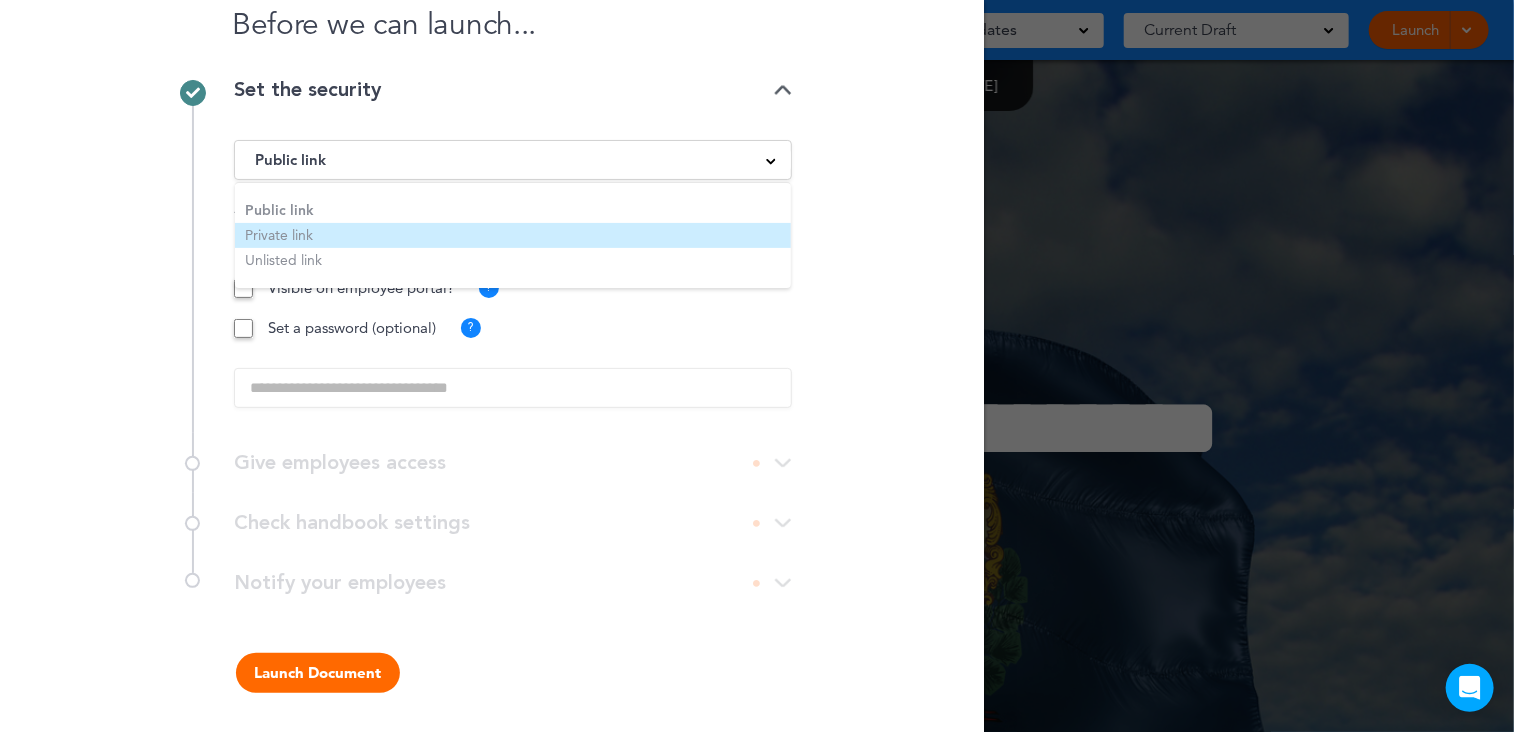 click on "Private link" at bounding box center (513, 235) 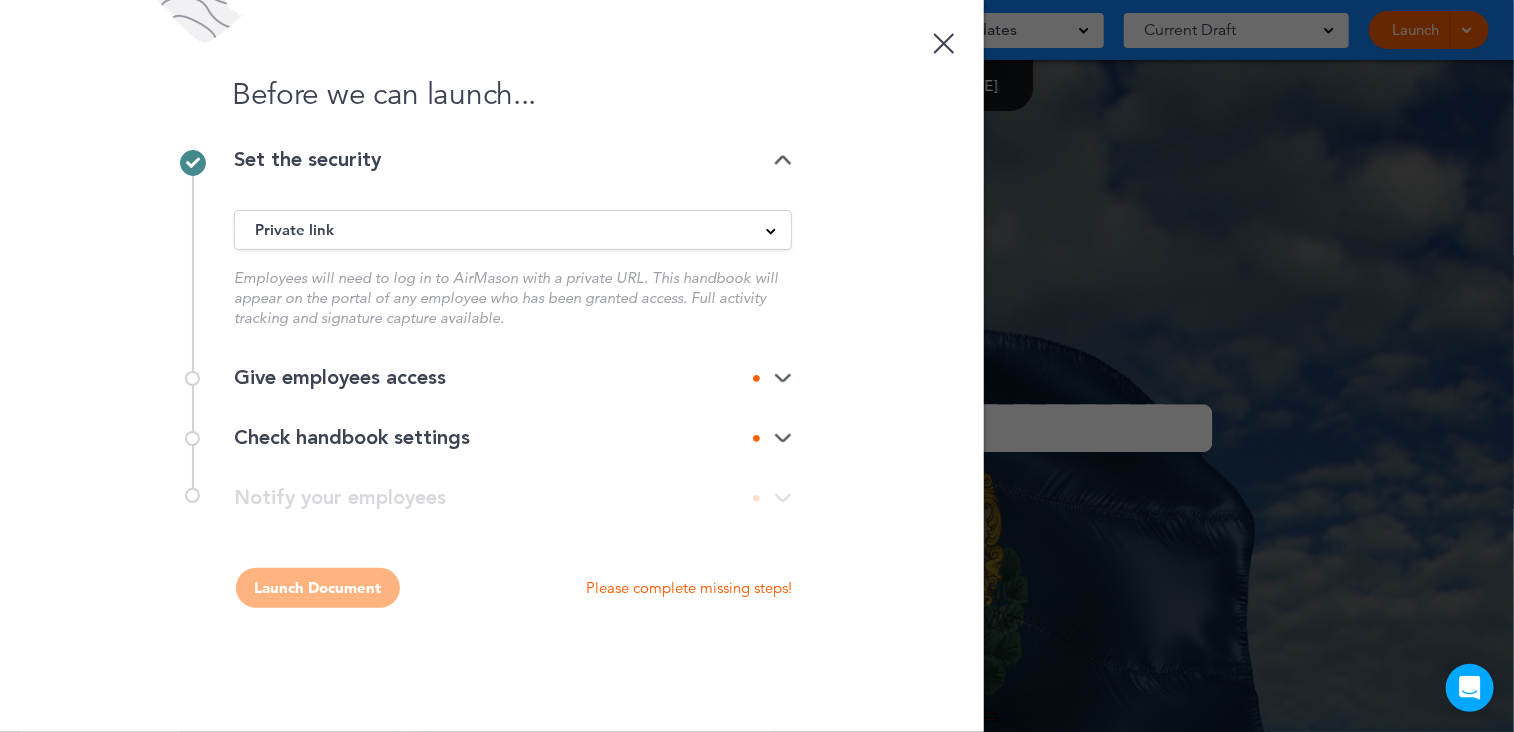 click at bounding box center (783, 378) 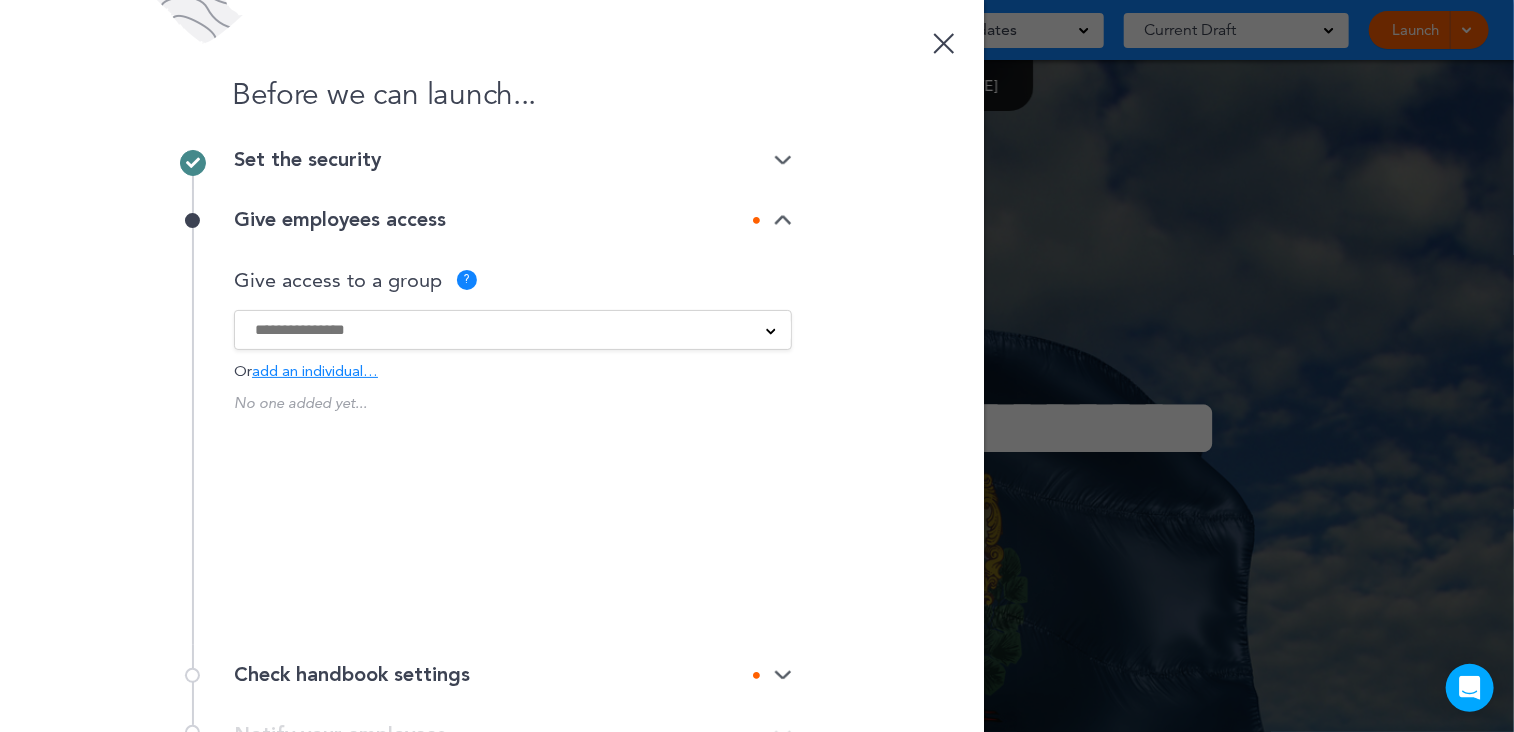 click at bounding box center (500, 330) 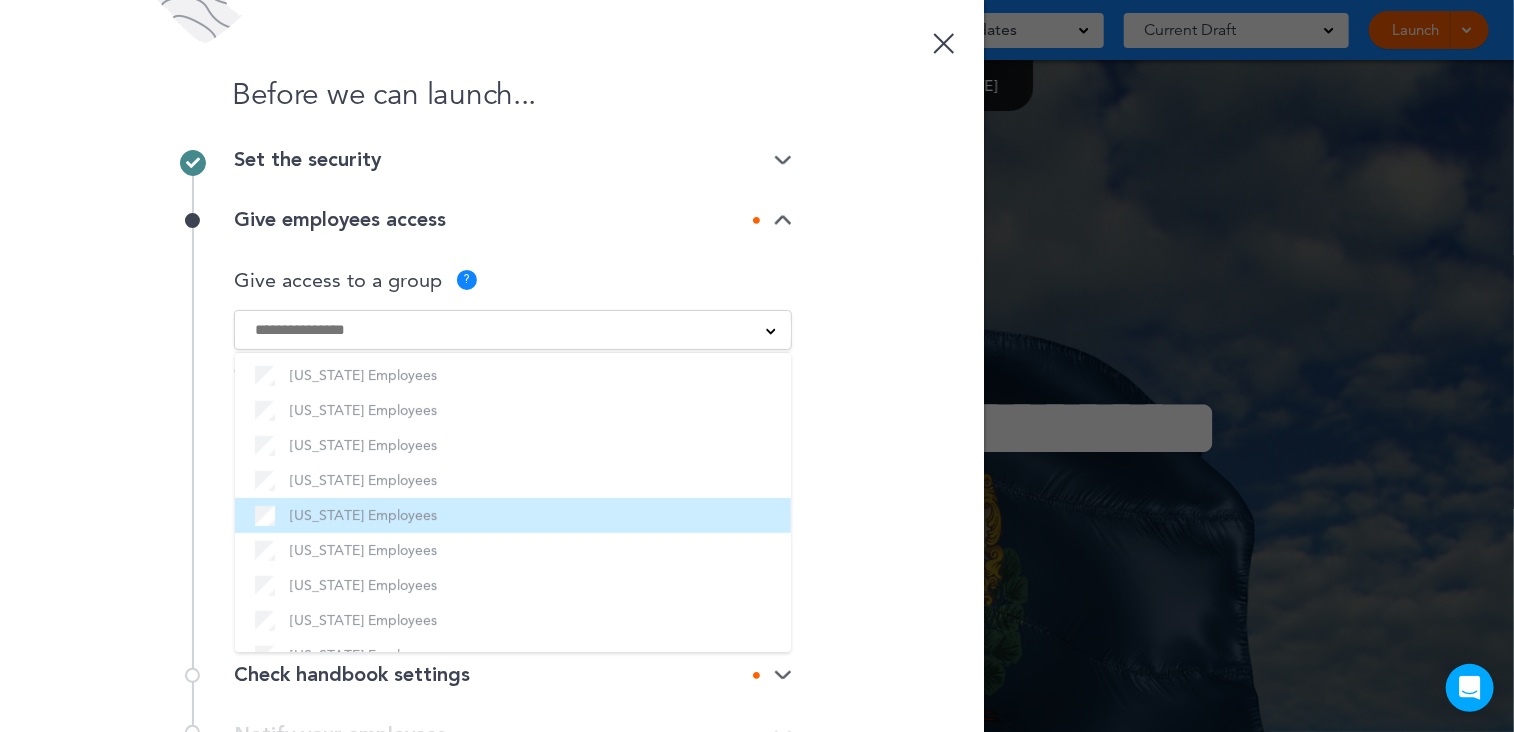 scroll, scrollTop: 676, scrollLeft: 0, axis: vertical 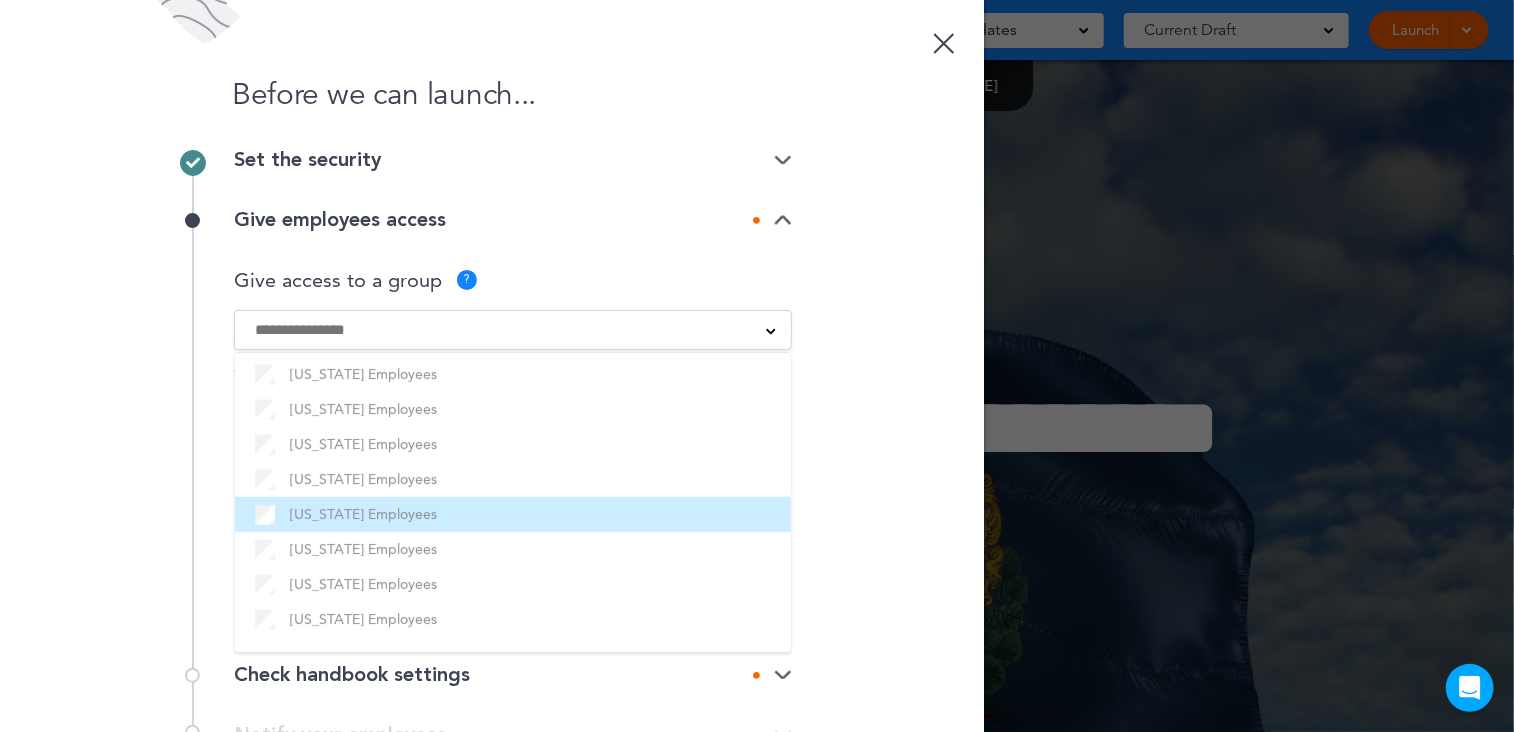 click on "Vermont Employees" at bounding box center (513, 514) 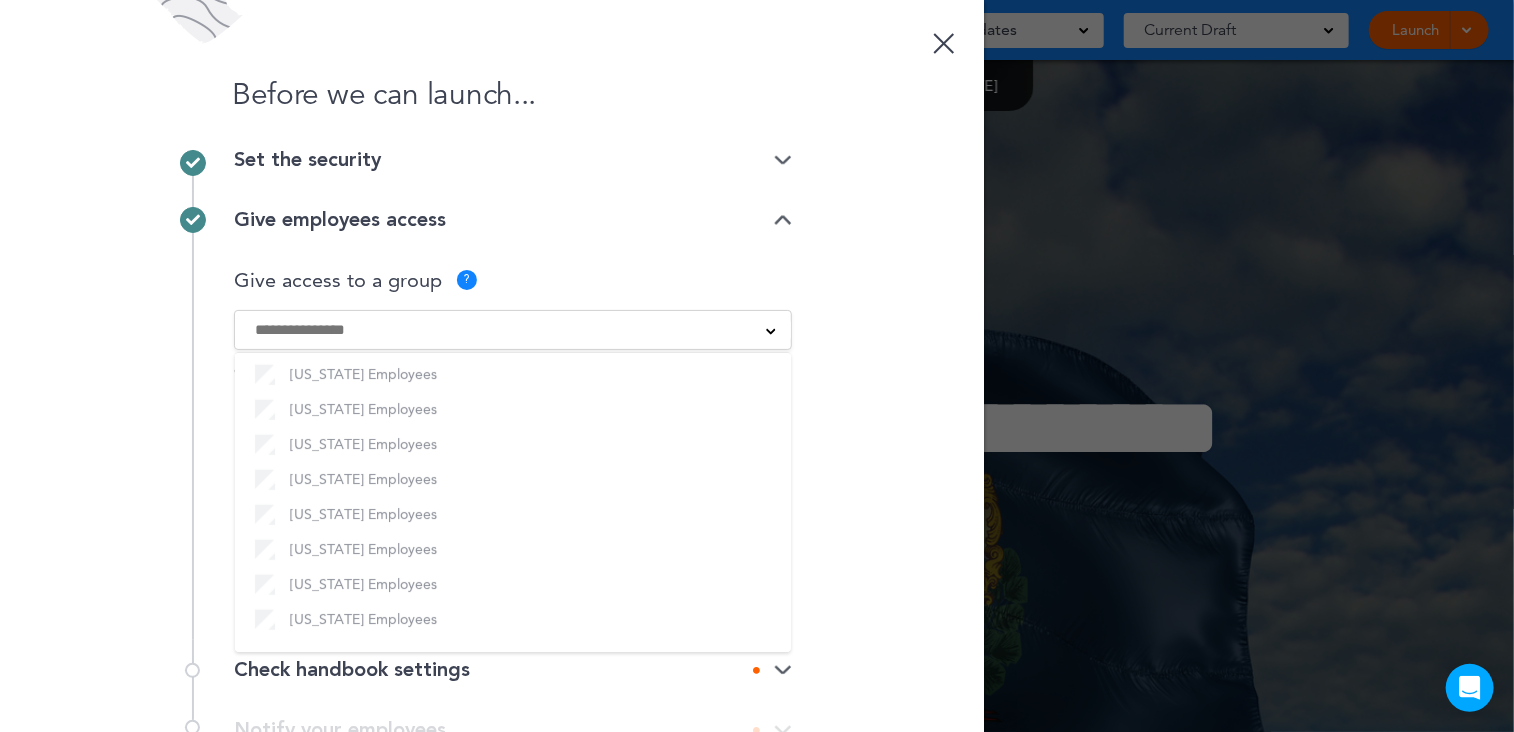 click on "Before we can launch...
Set the security
Private link
Public link
Private link
Unlisted link
Employees will need to log in to AirMason with a private URL. This handbook will appear on the portal of any employee who has been granted access. Full activity tracking and signature capture available.
Visible on employee portal?
?
Will be visible on the employee portal when logged in to AirMason.
Set a password (optional)
?
Add a generic password for security.
This value is required." at bounding box center [492, 366] 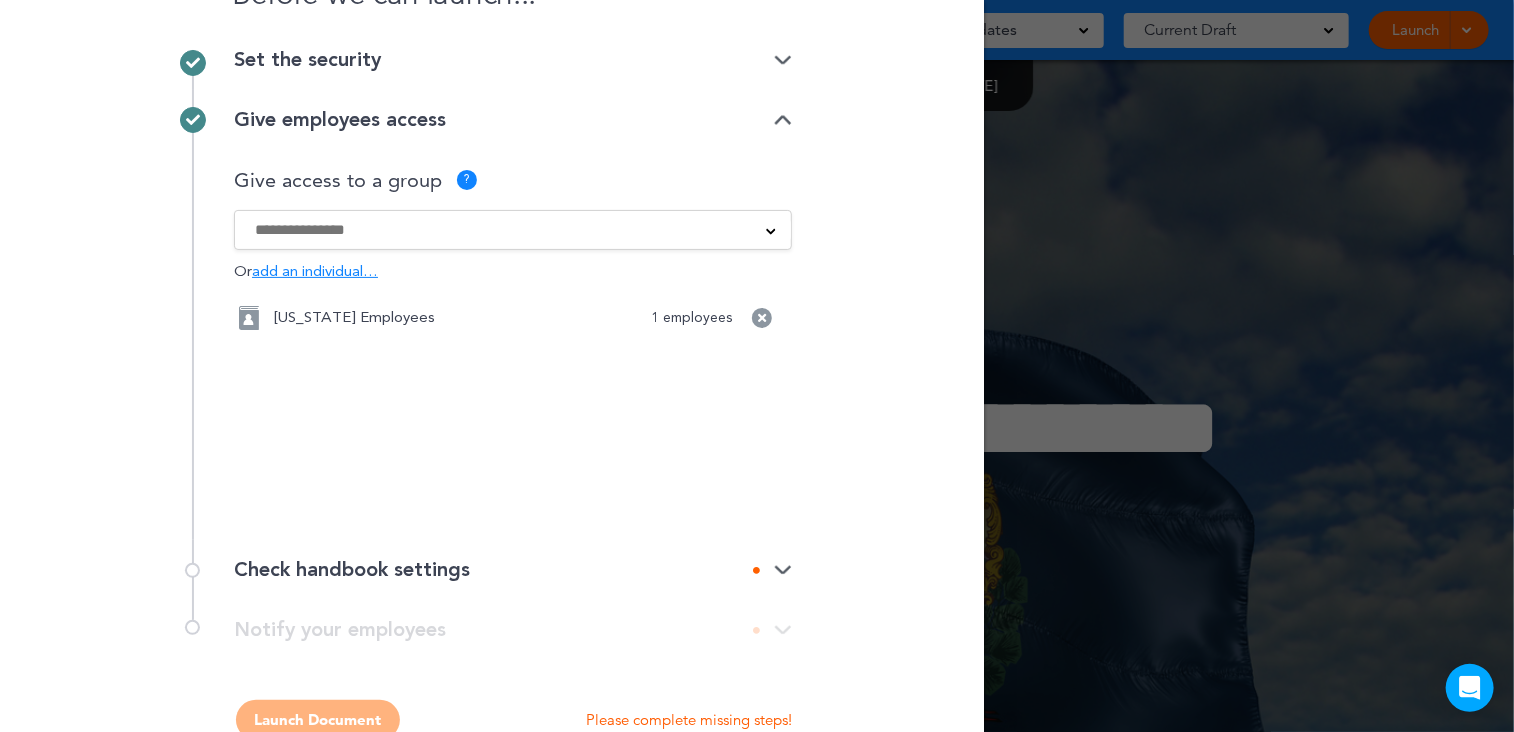 scroll, scrollTop: 0, scrollLeft: 0, axis: both 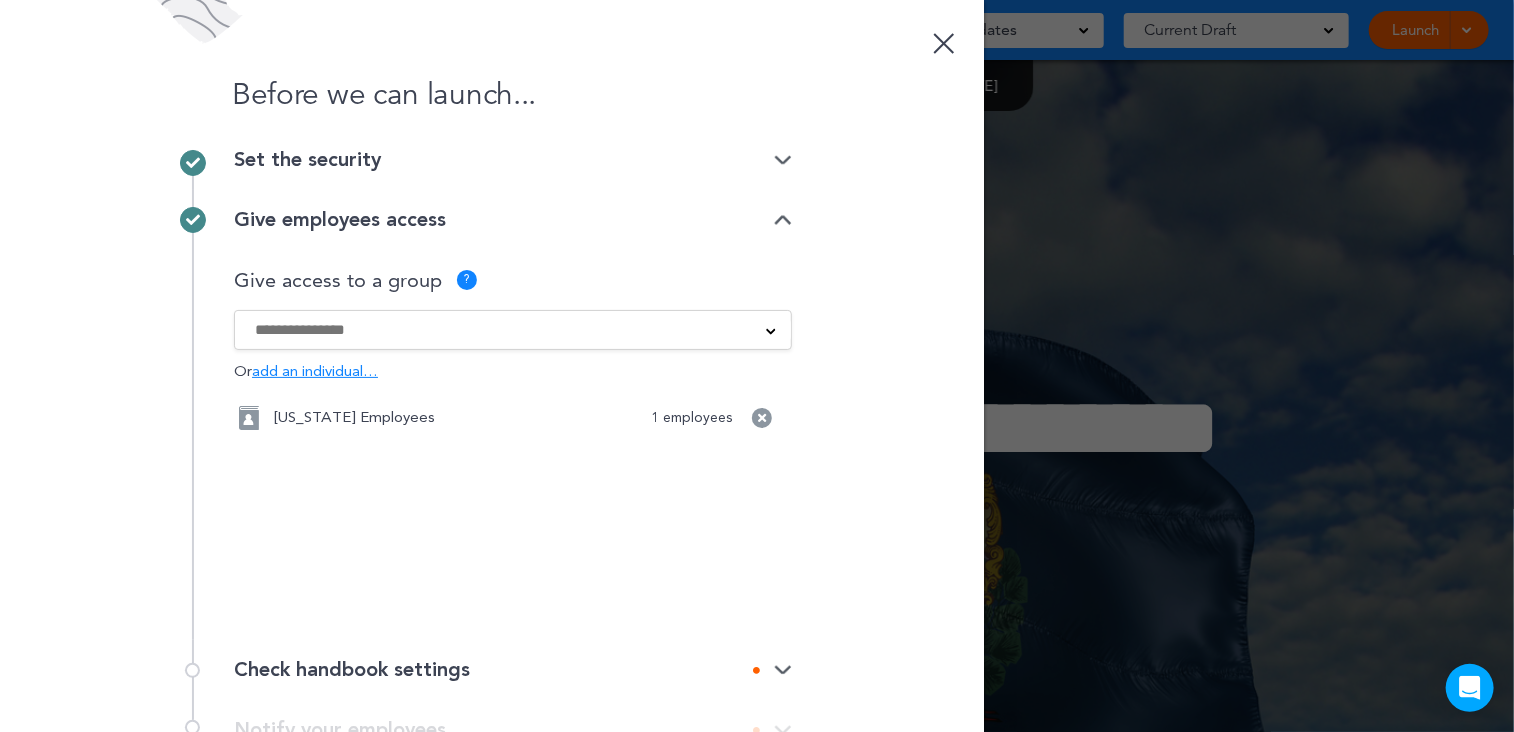 click at bounding box center (783, 220) 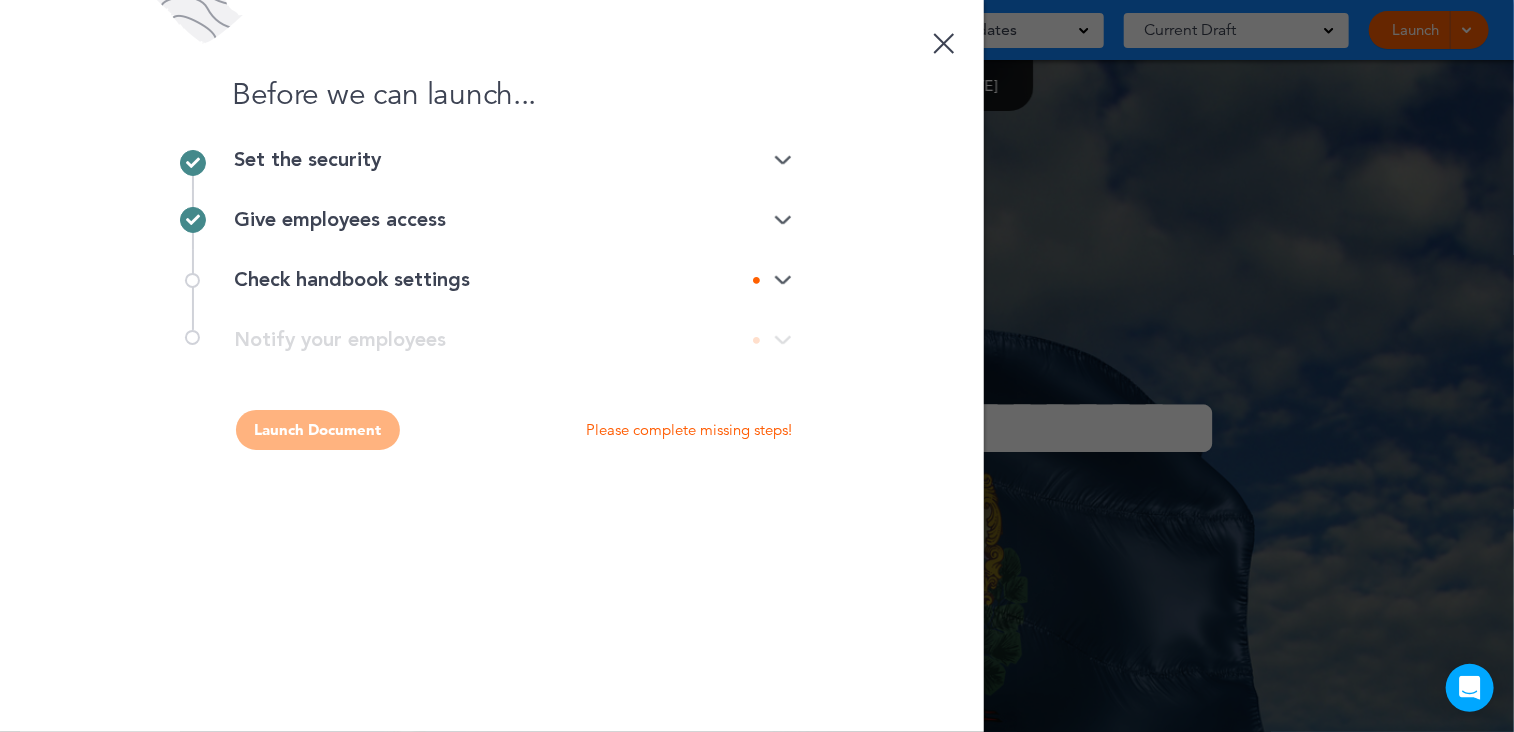 click at bounding box center [783, 220] 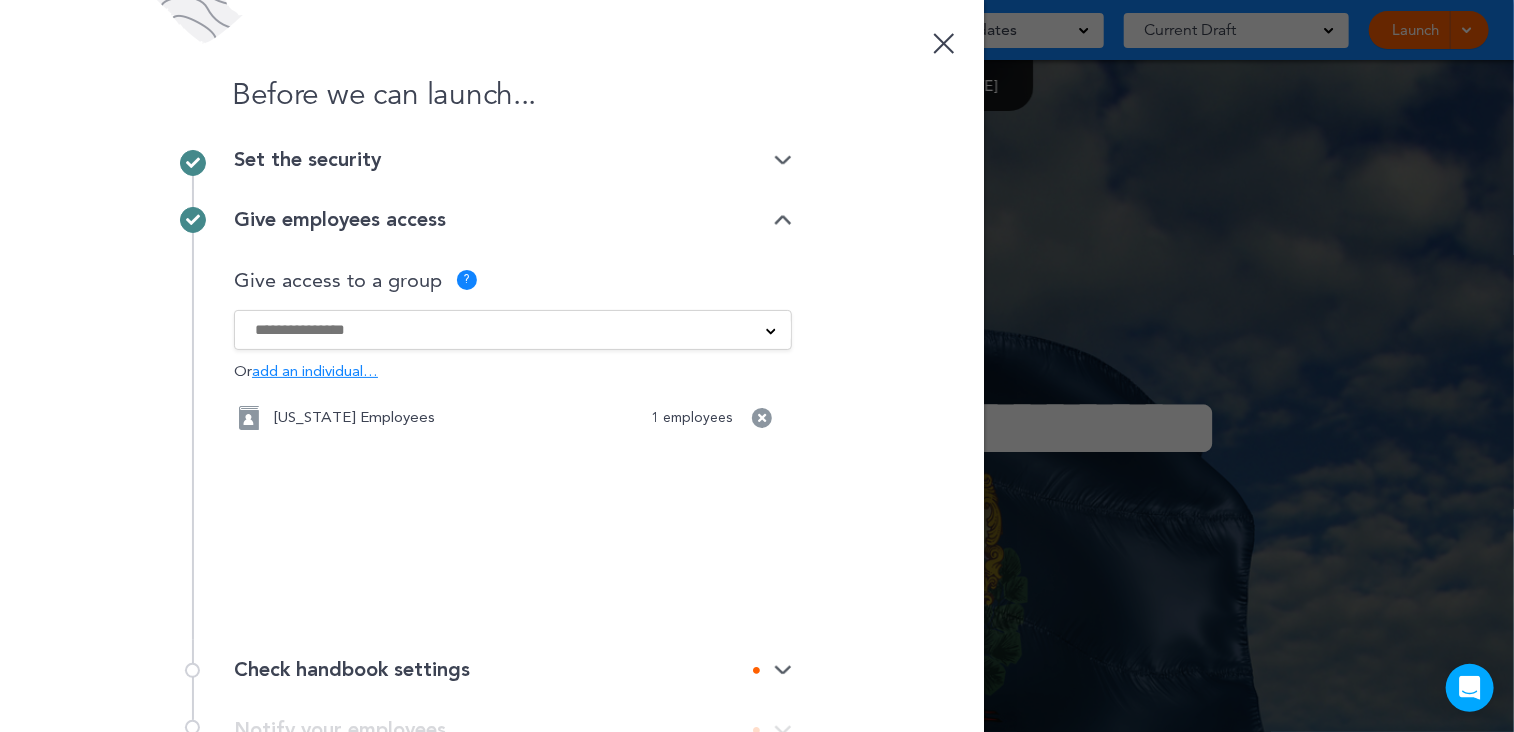 click at bounding box center (771, 330) 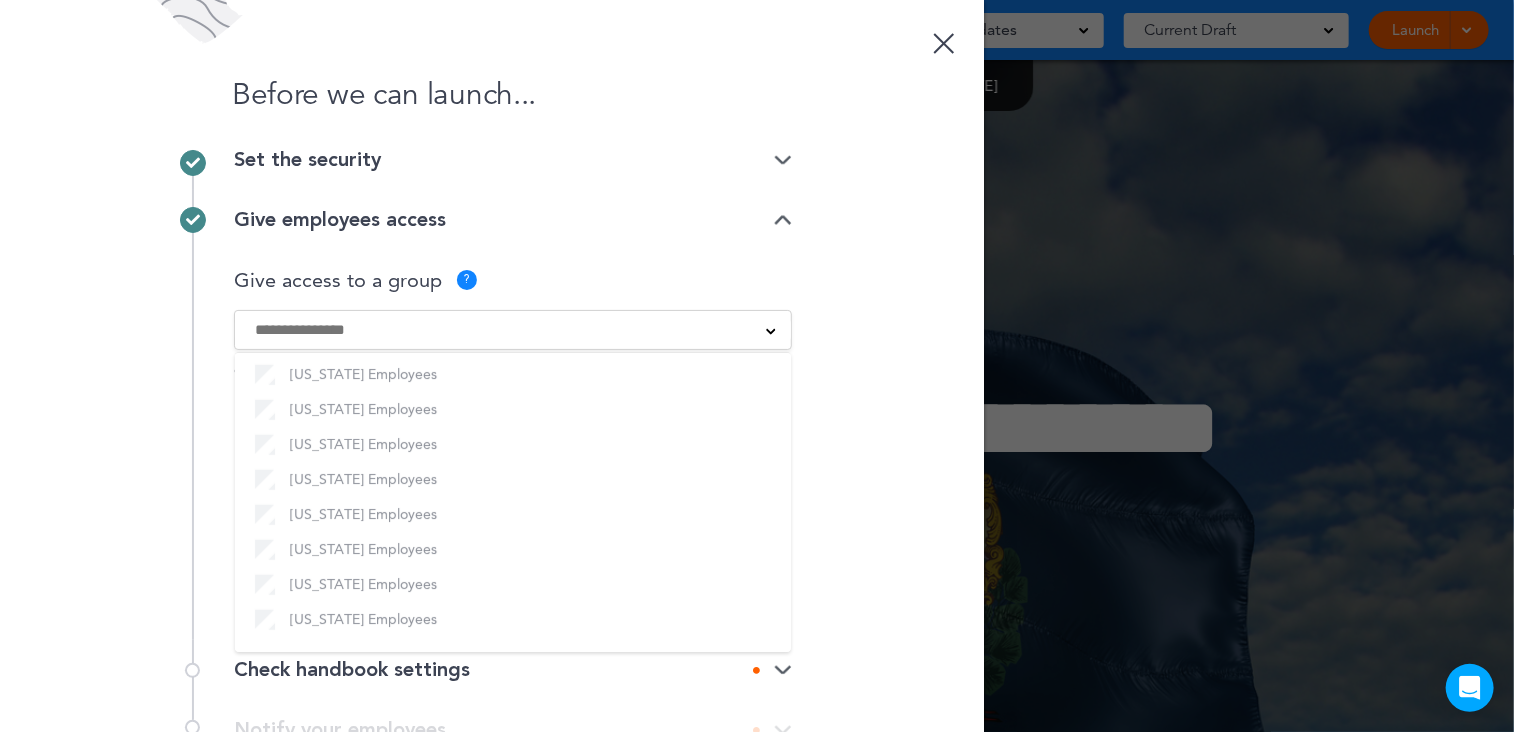 click at bounding box center (771, 330) 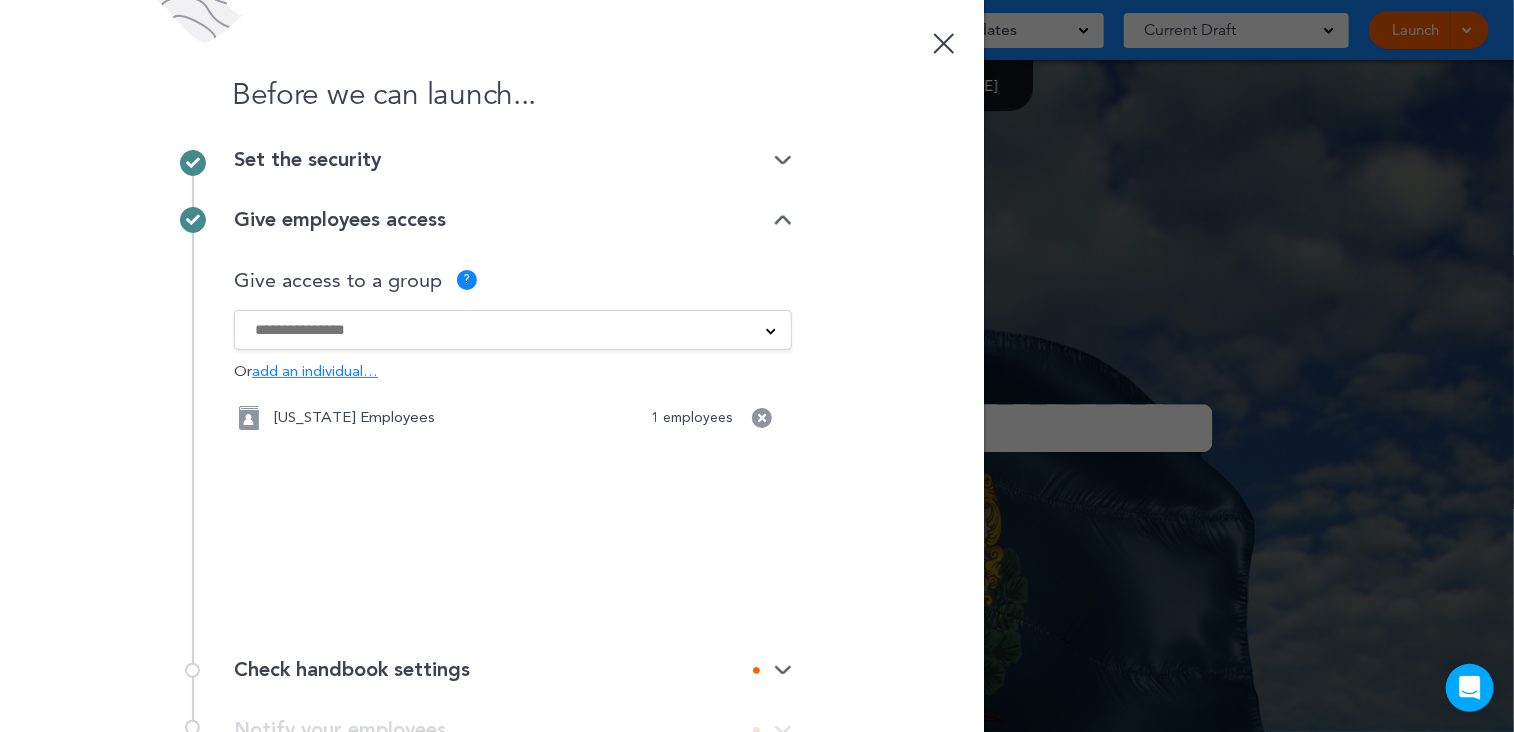 click at bounding box center [783, 220] 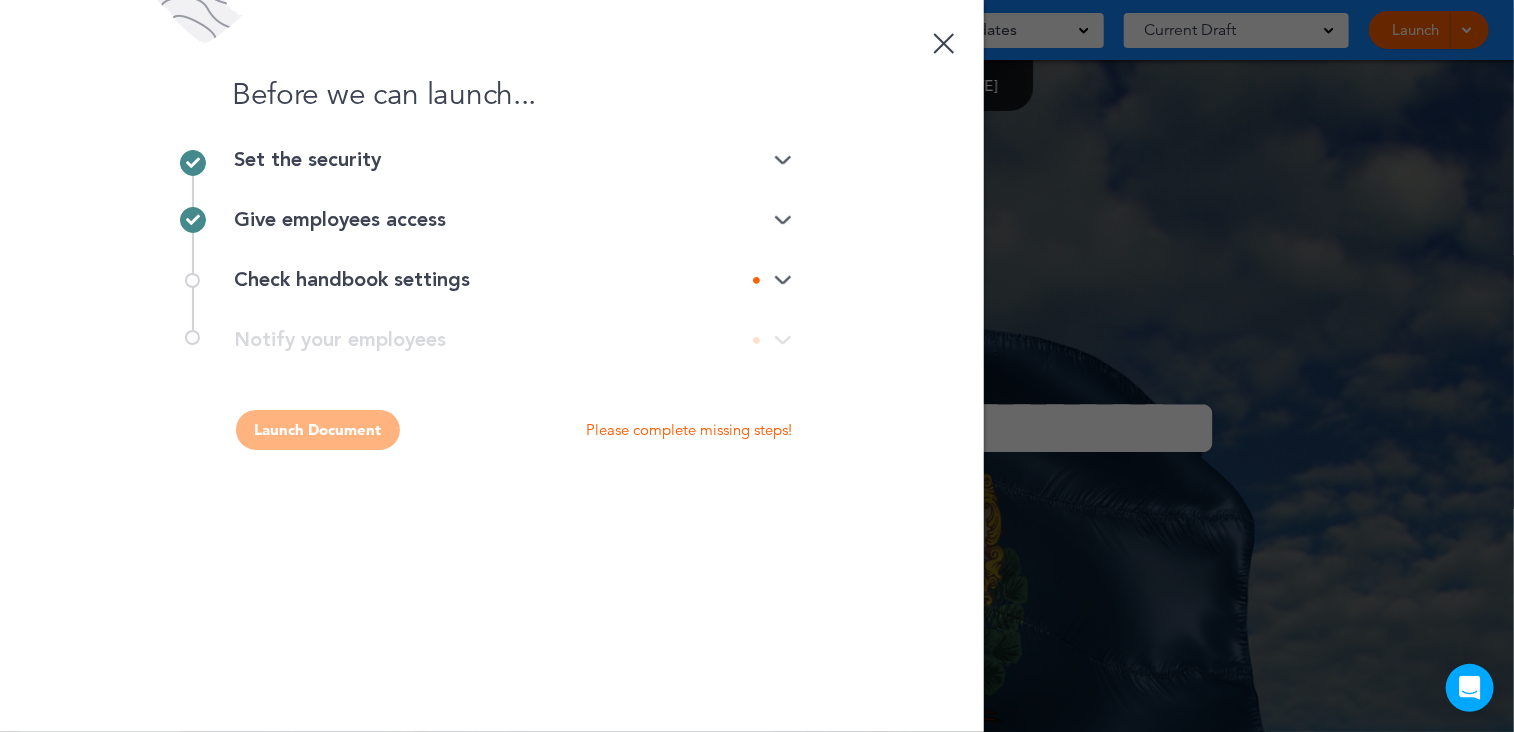 click at bounding box center [783, 160] 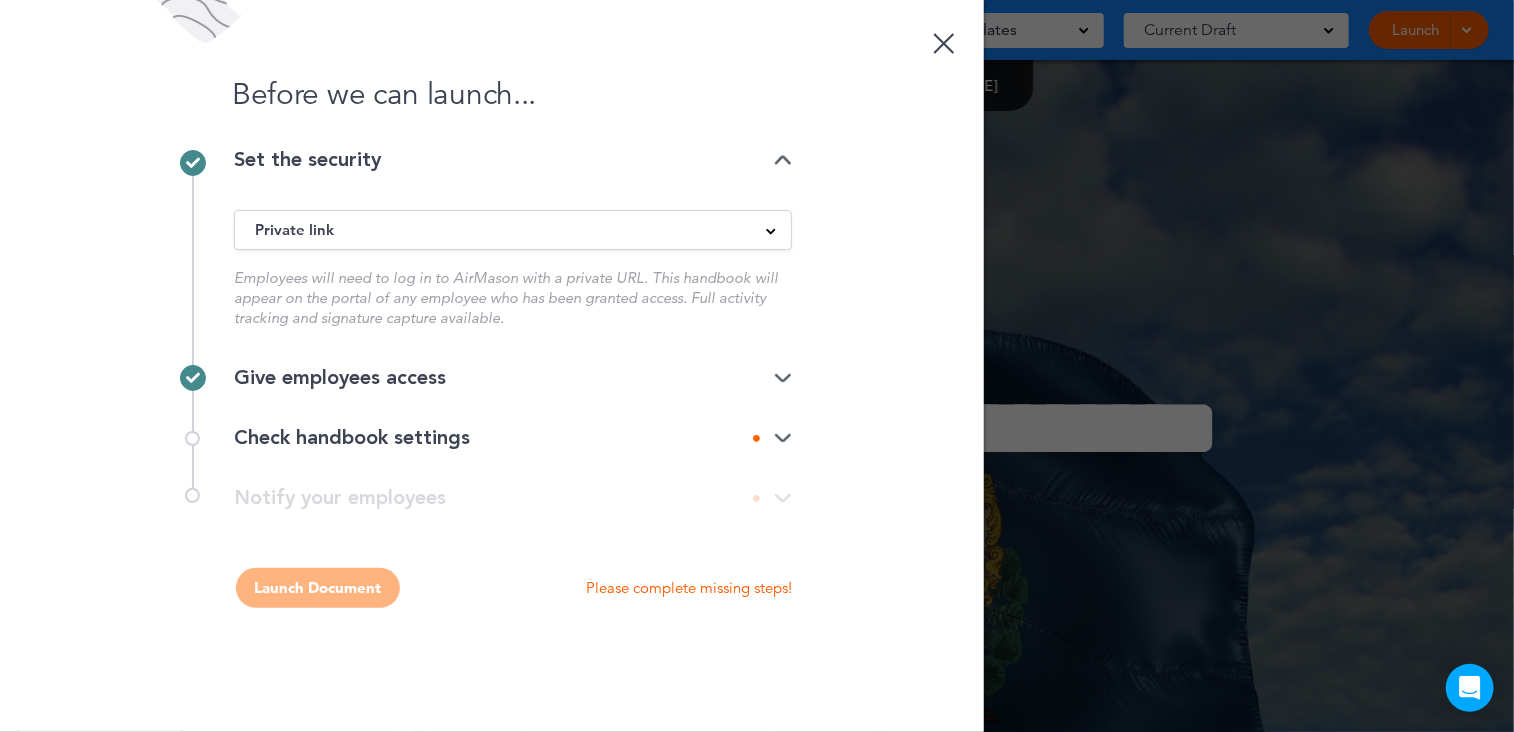 click at bounding box center (783, 160) 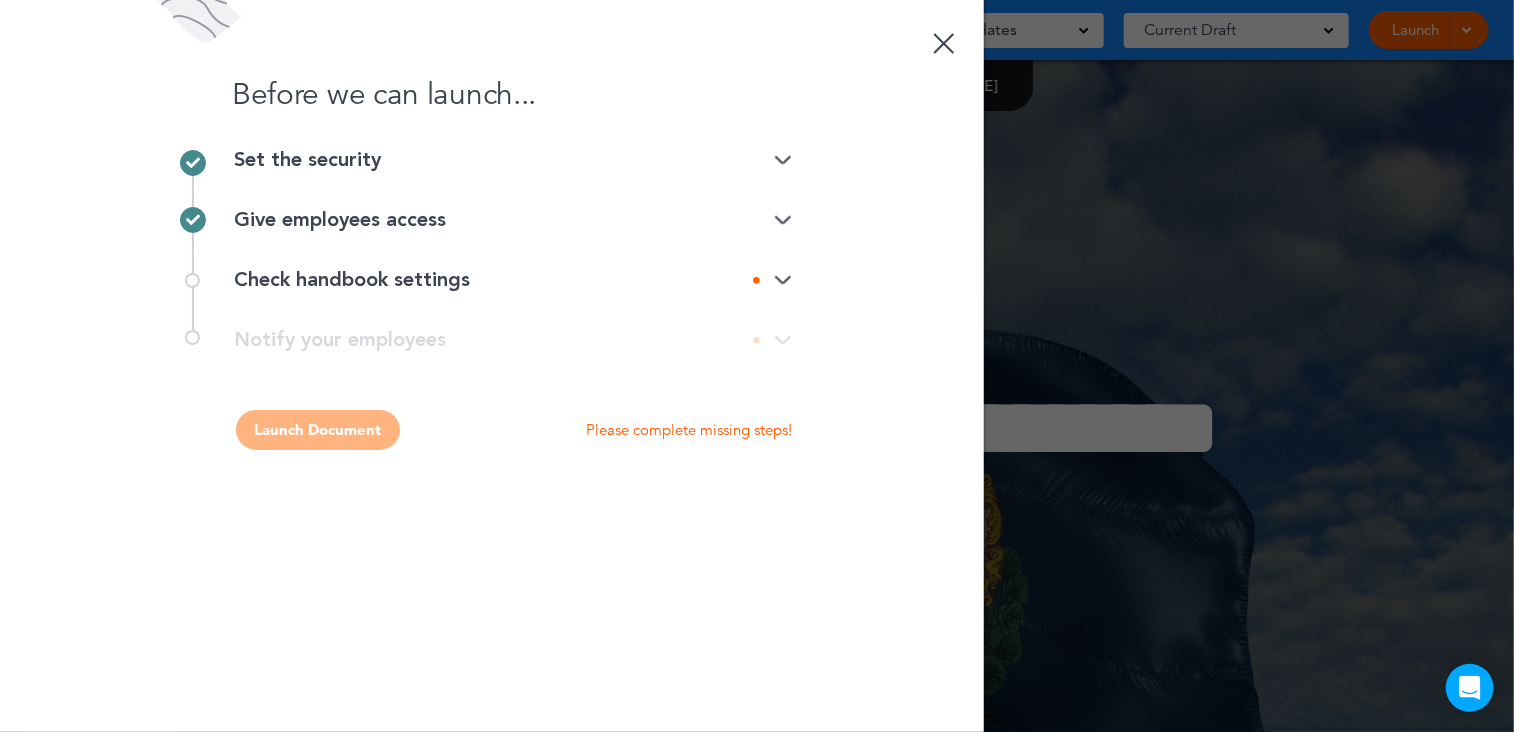 click at bounding box center (783, 280) 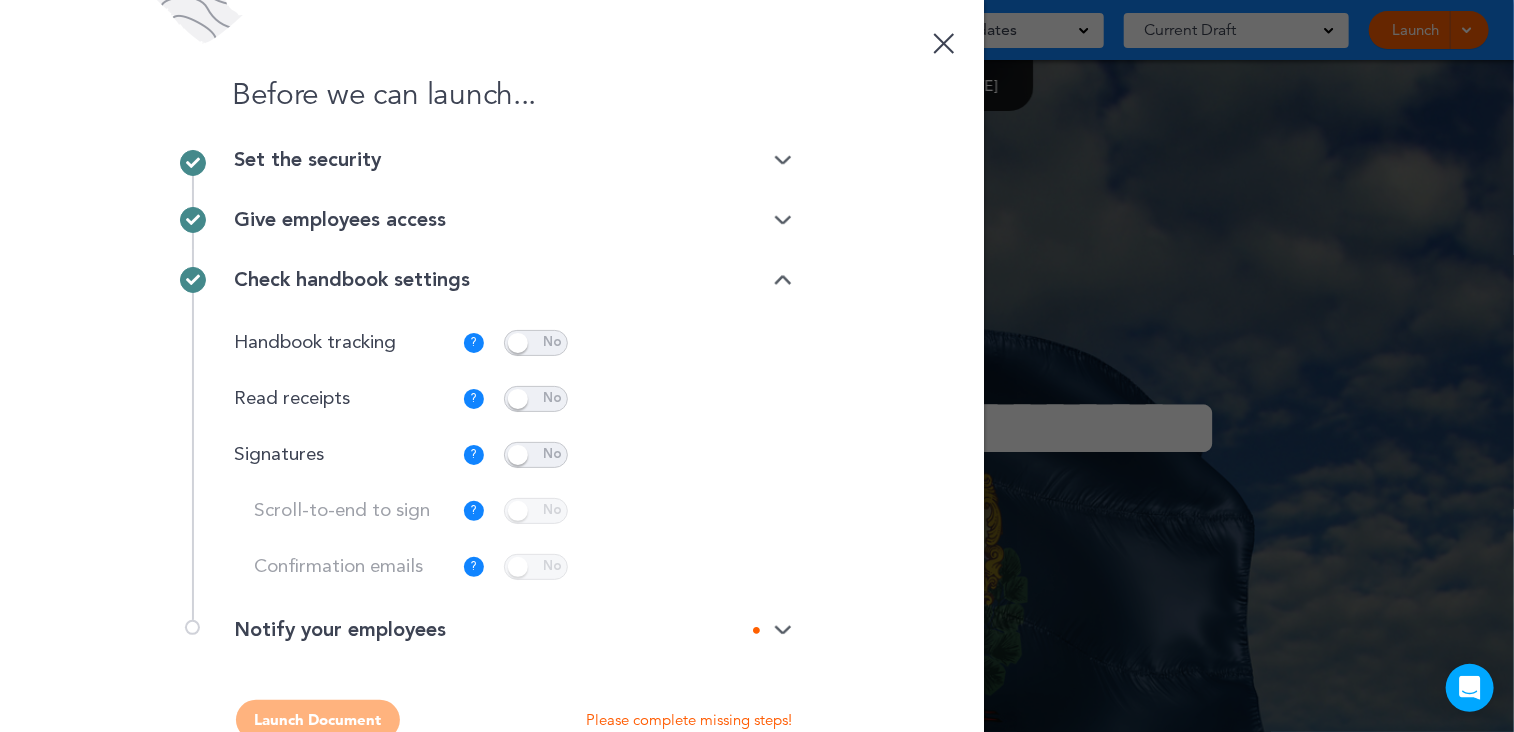 click at bounding box center (536, 343) 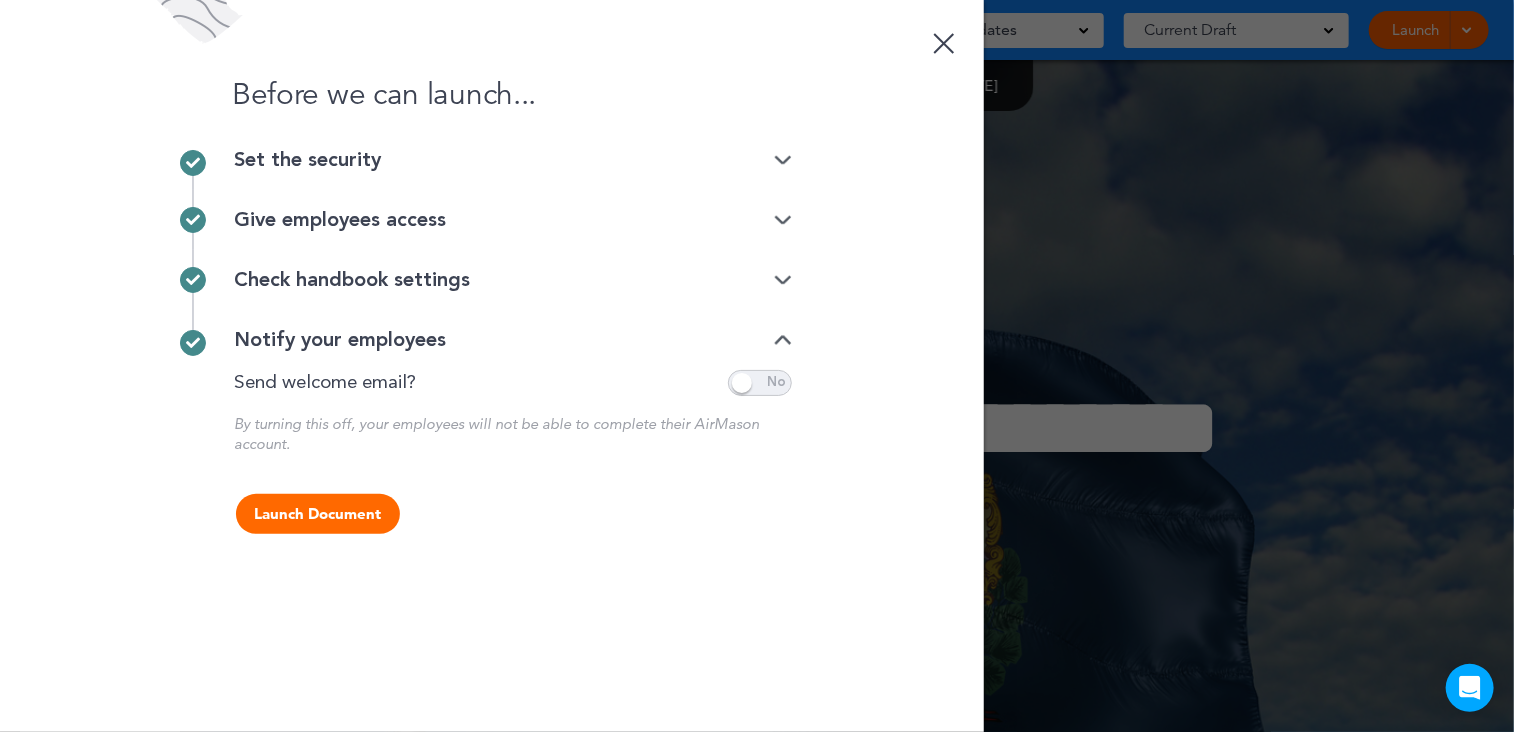 click on "Launch Document" at bounding box center [318, 514] 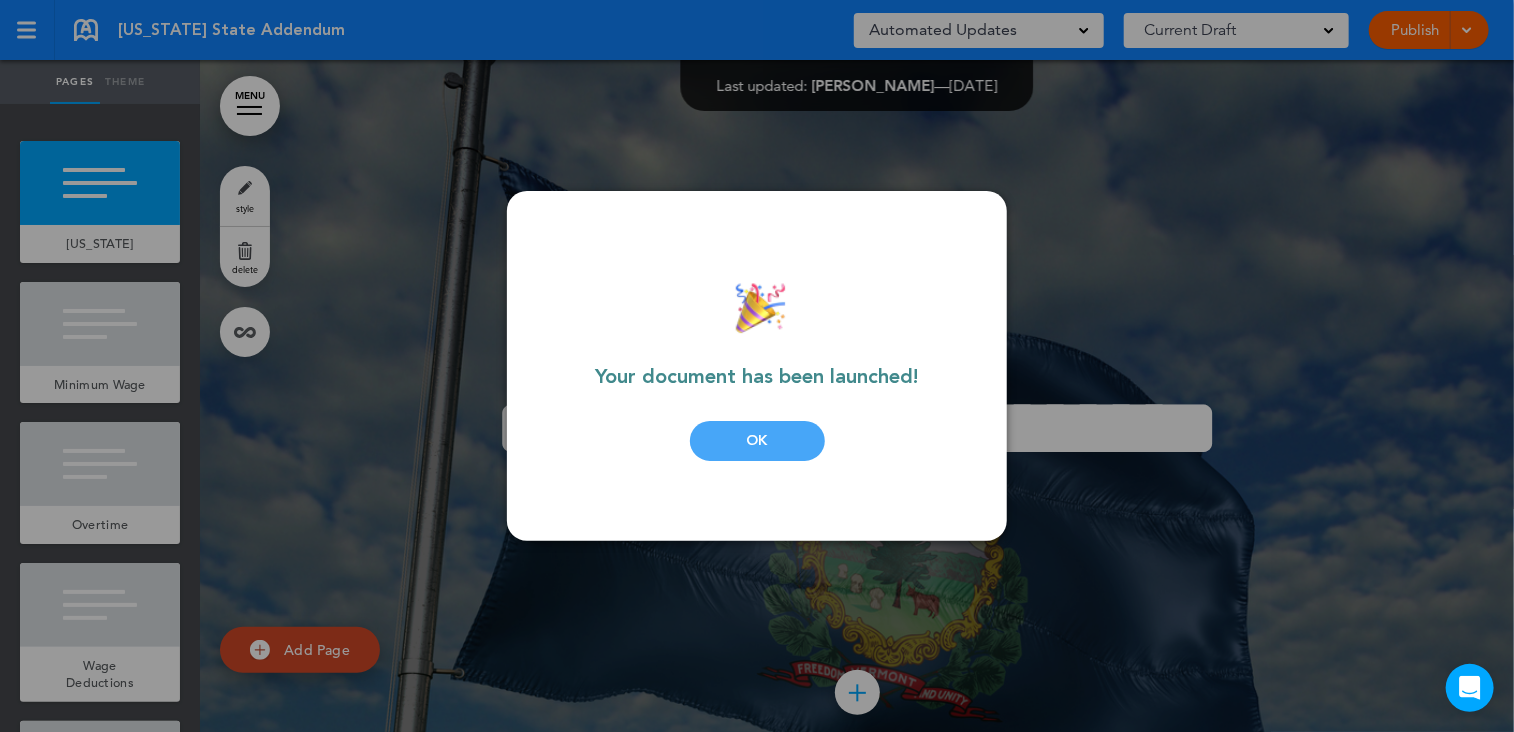 click on "OK" at bounding box center (757, 441) 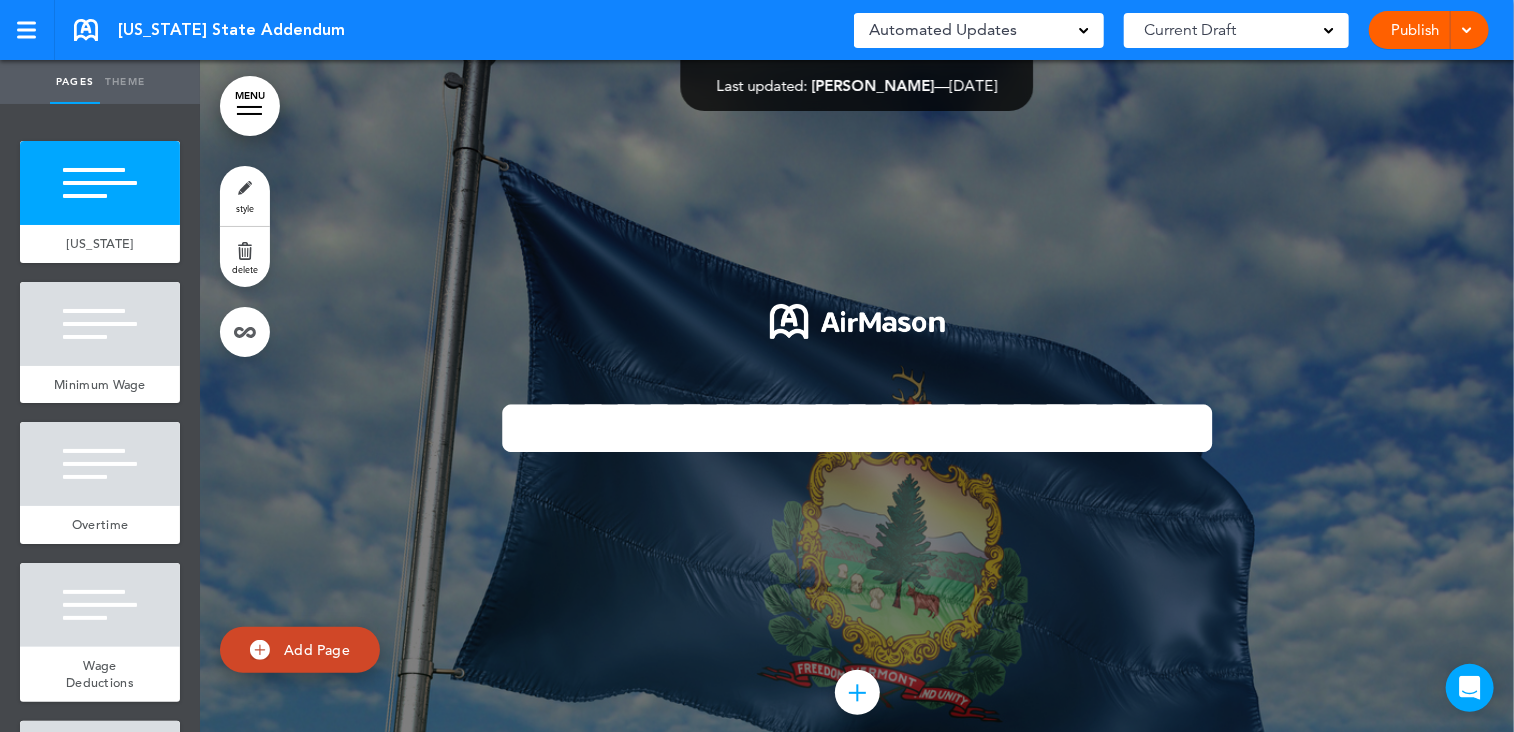 click on "Publish" at bounding box center (1415, 30) 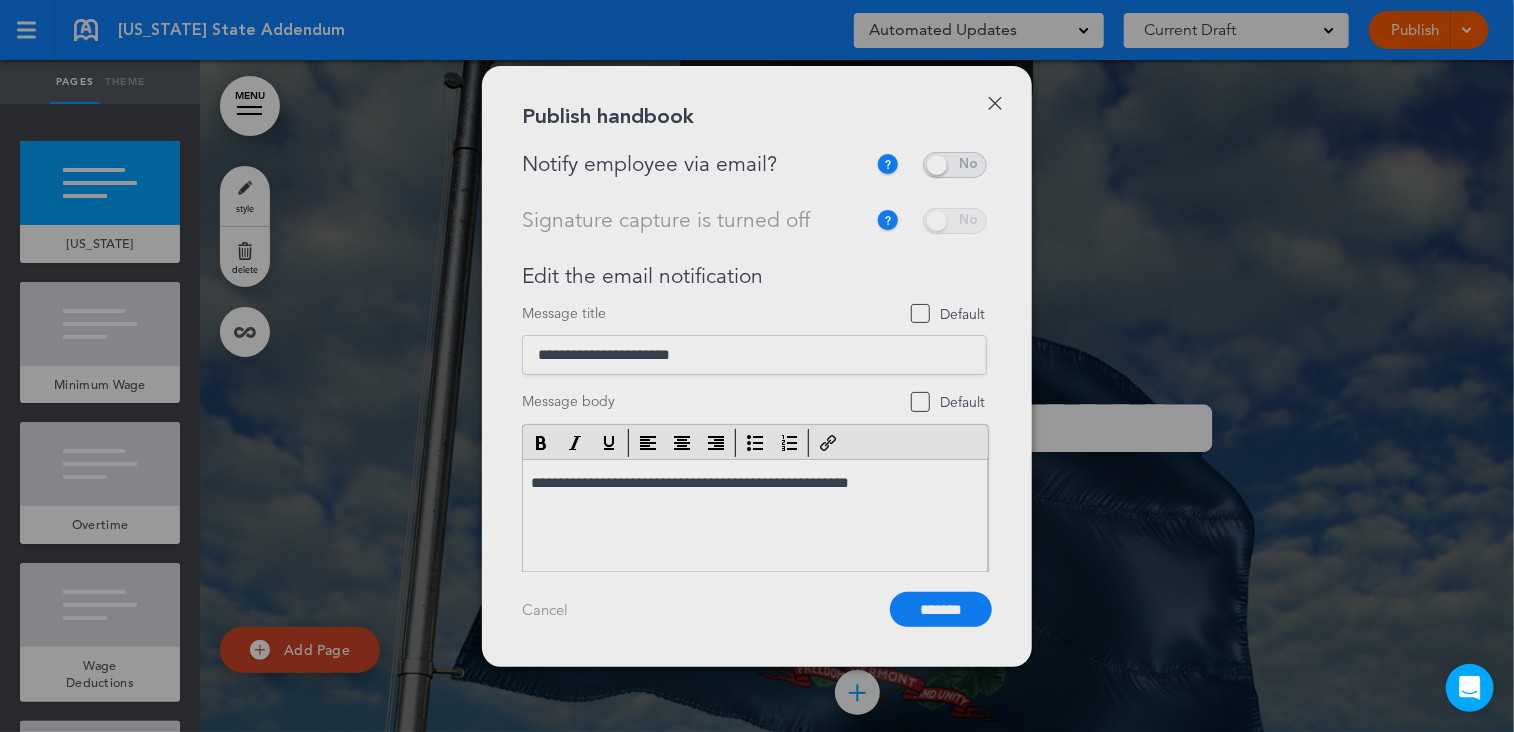 scroll, scrollTop: 0, scrollLeft: 0, axis: both 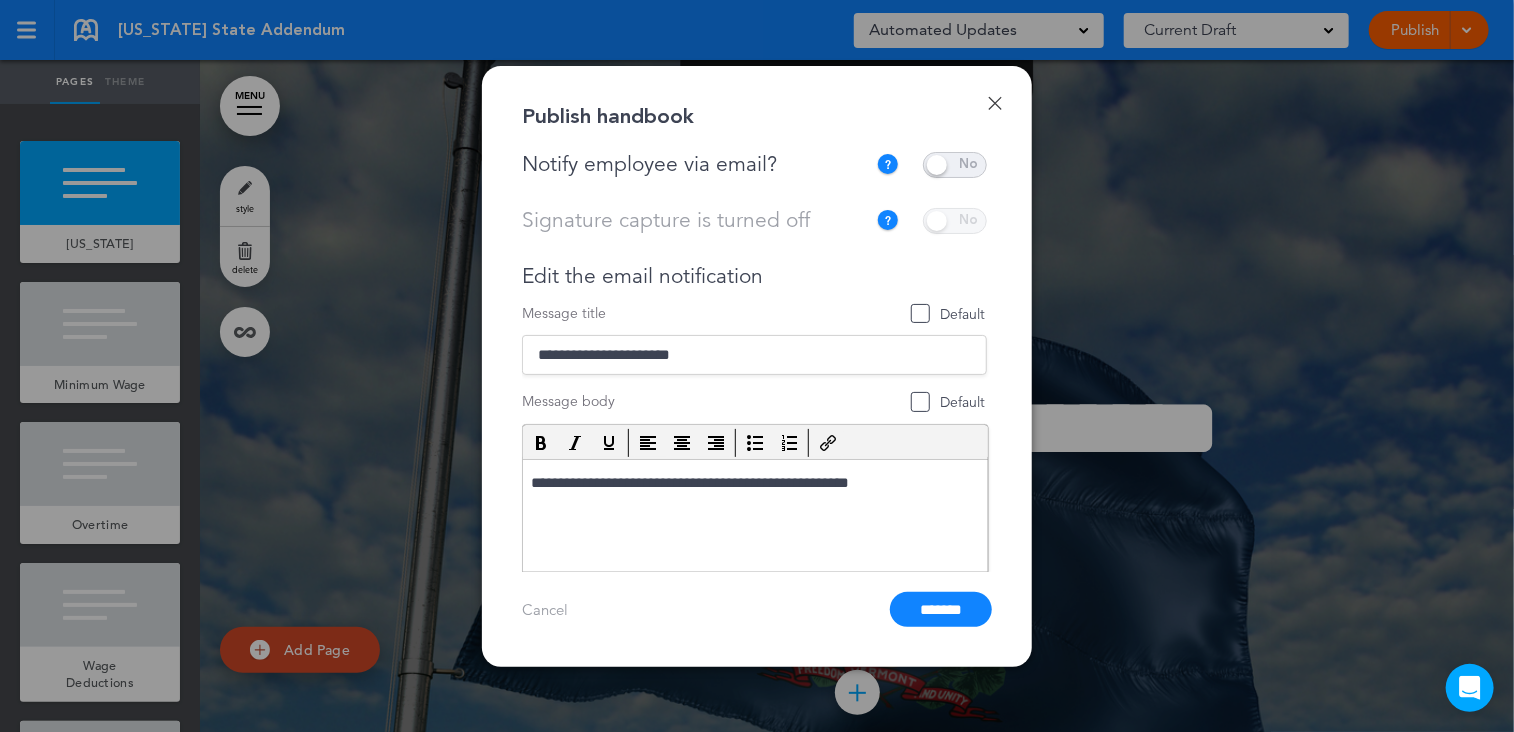 click at bounding box center (955, 165) 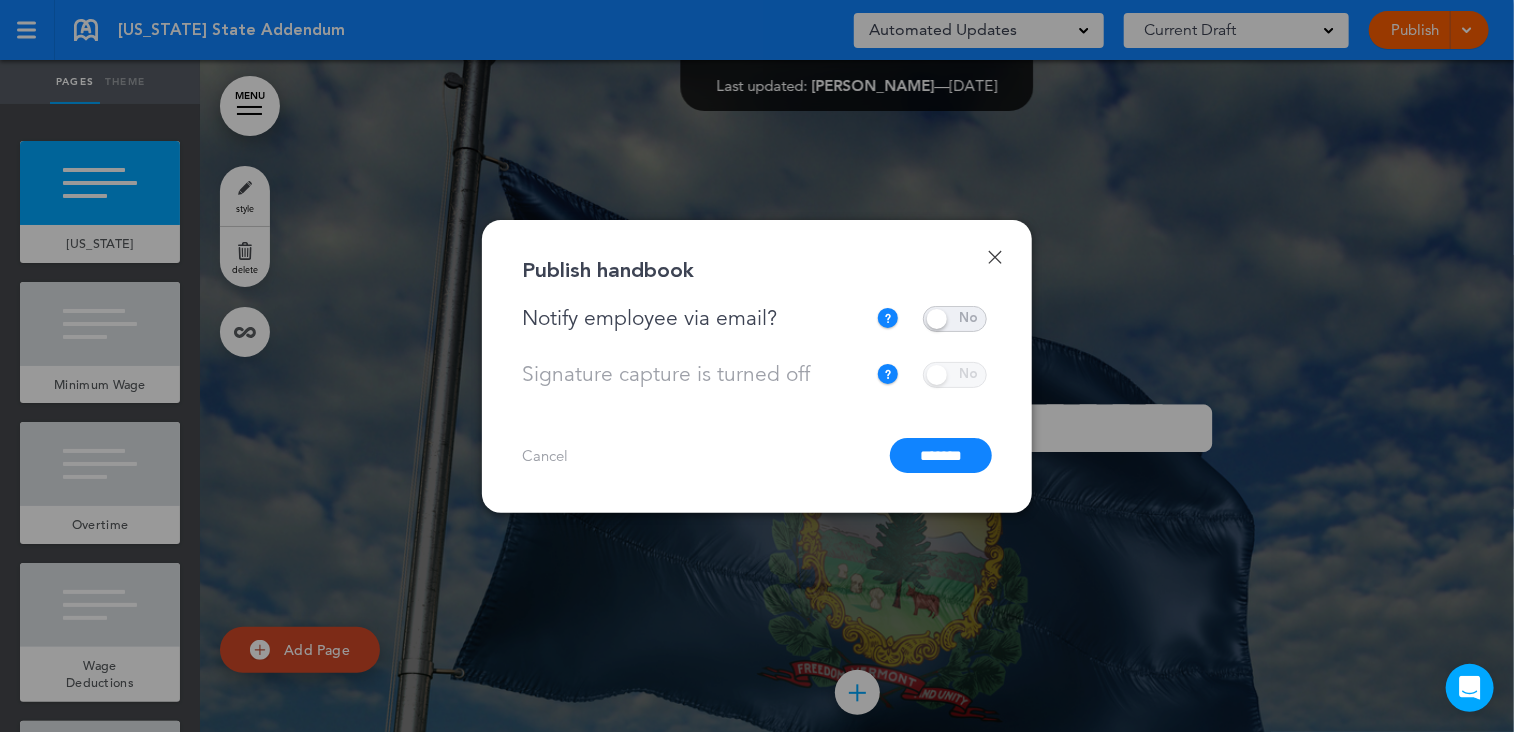 click on "*******" at bounding box center (941, 455) 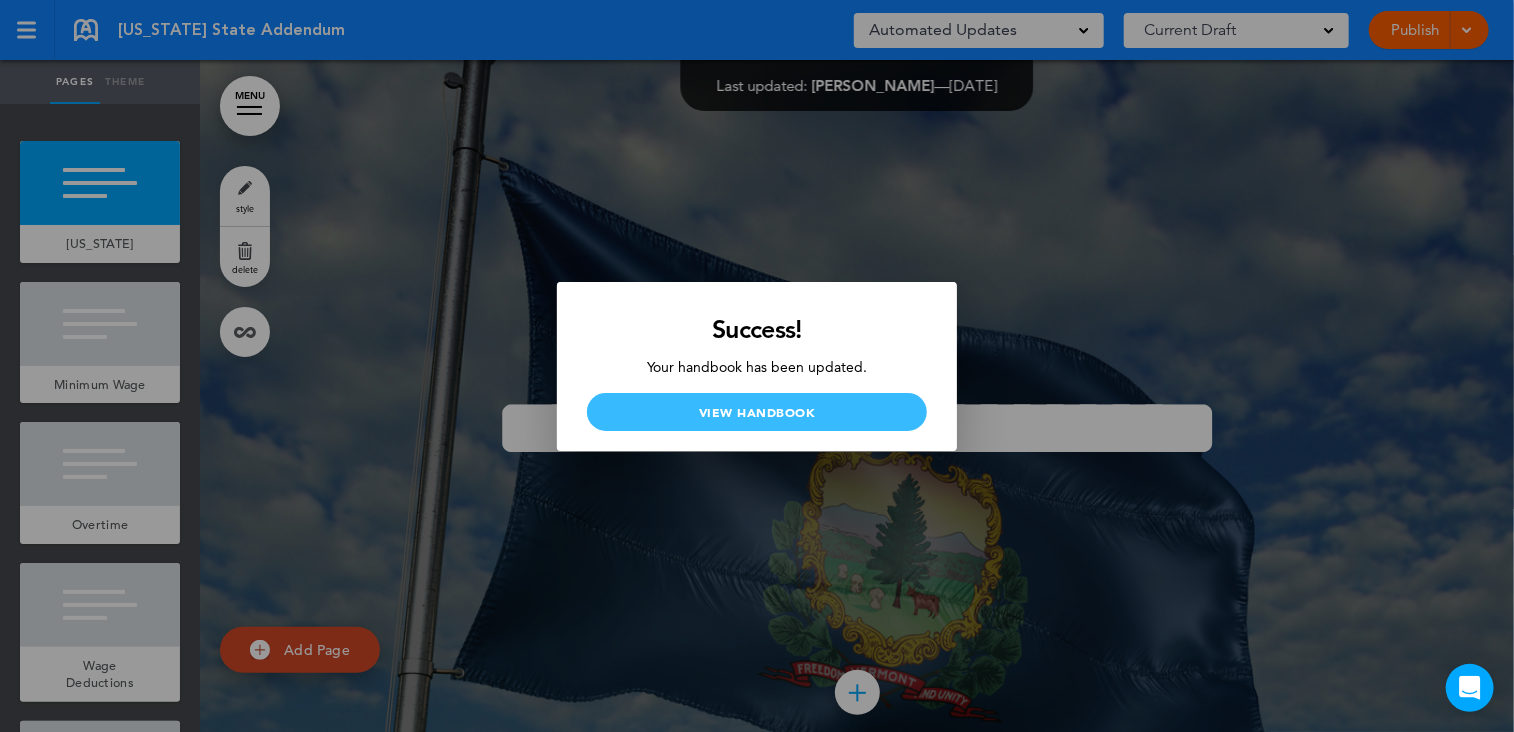 click on "View Handbook" at bounding box center [757, 412] 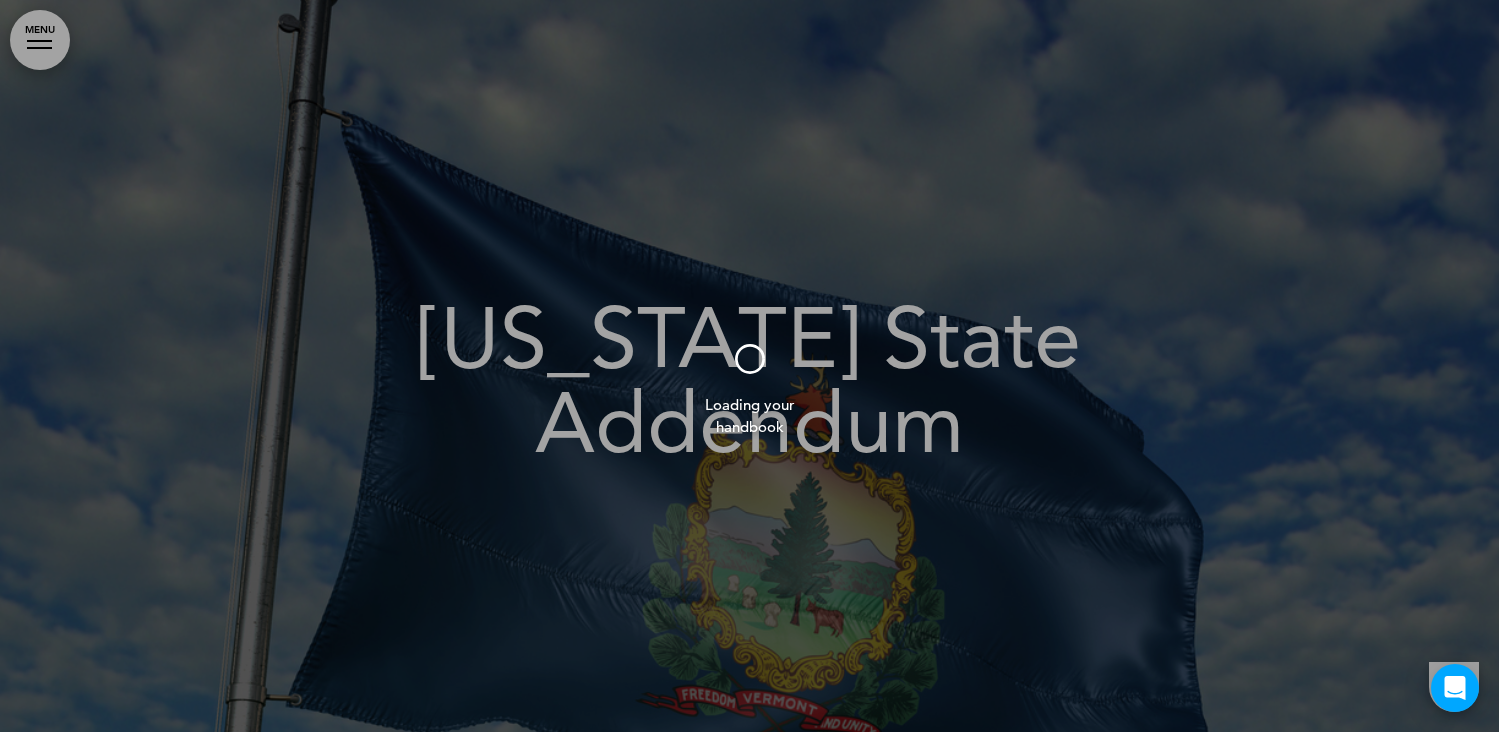 scroll, scrollTop: 0, scrollLeft: 0, axis: both 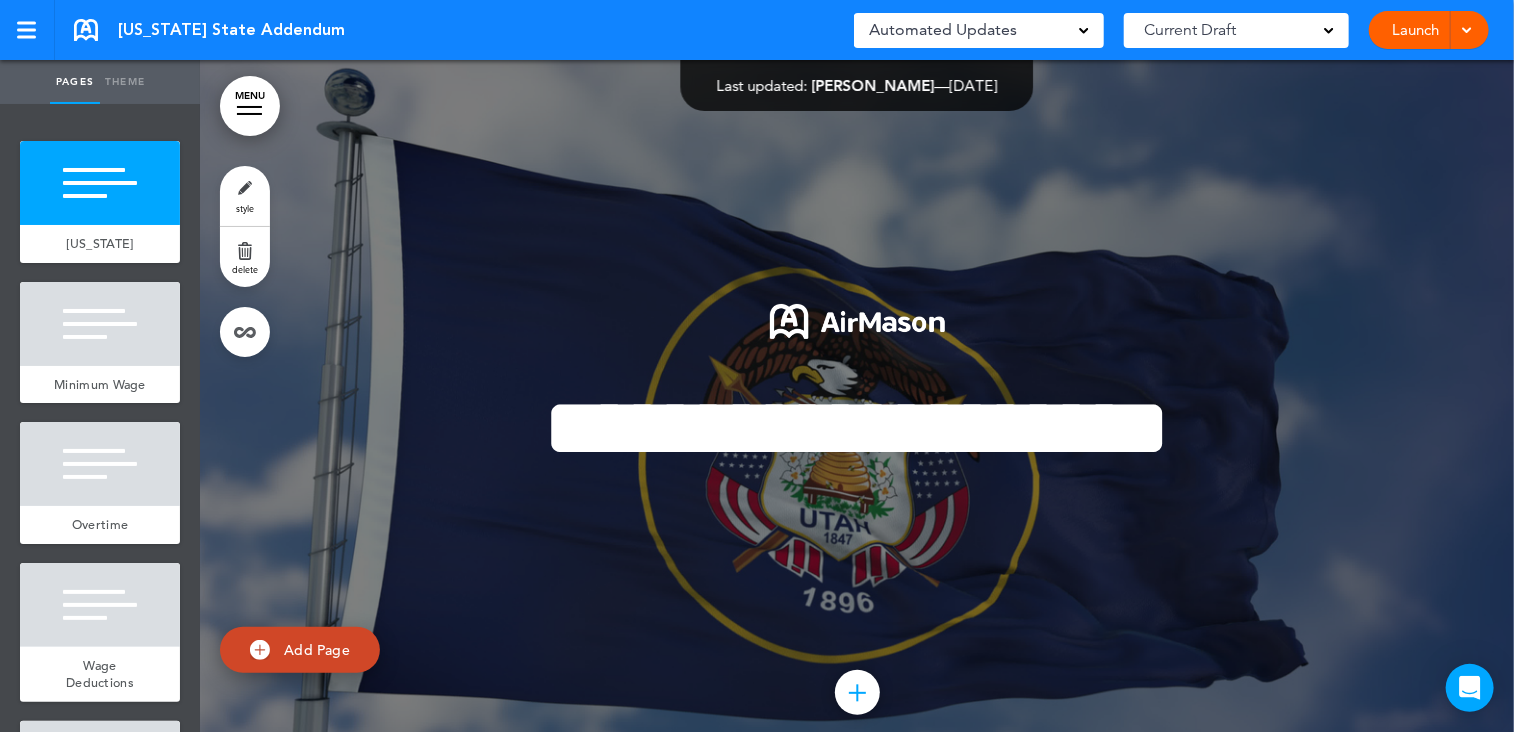 click on "Launch" at bounding box center (1415, 30) 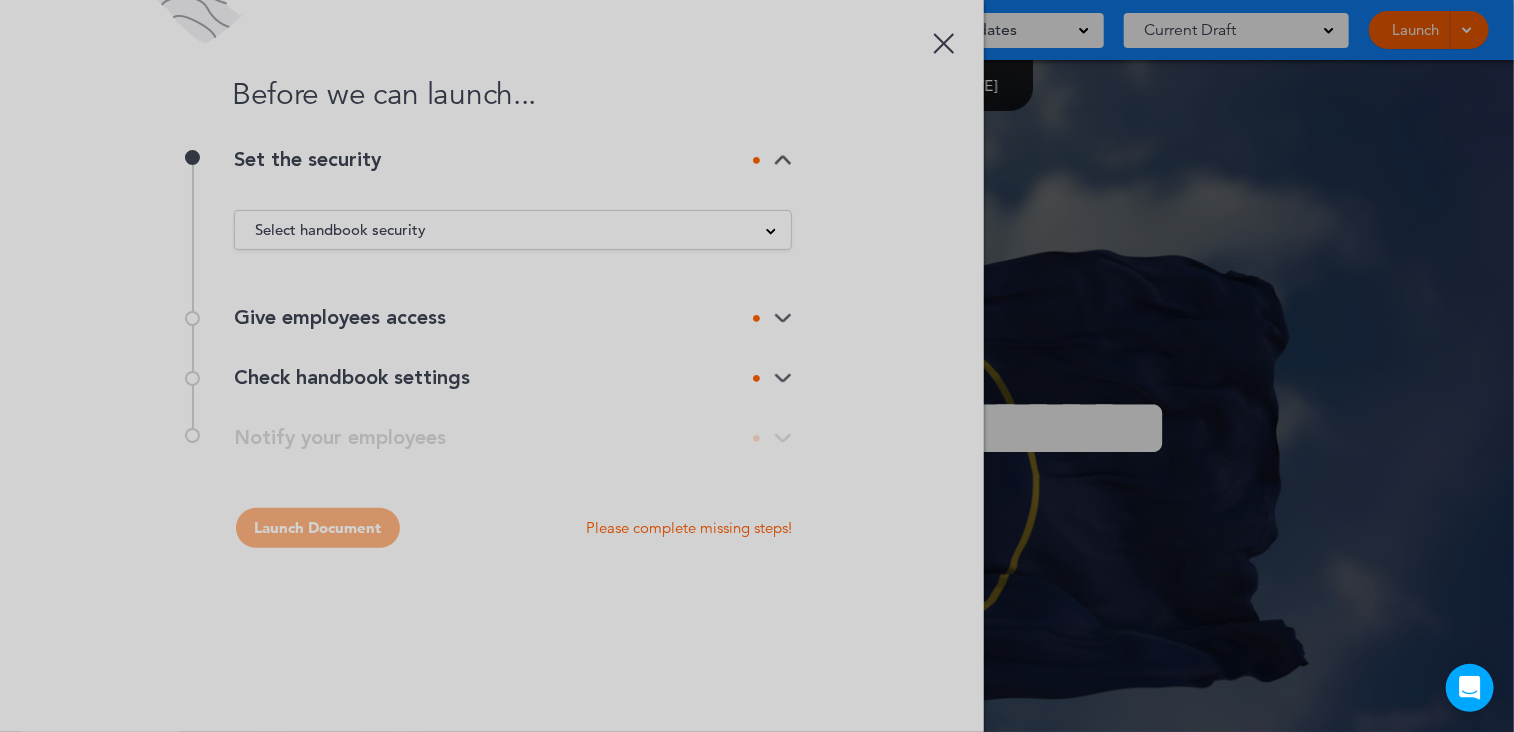 scroll, scrollTop: 0, scrollLeft: 0, axis: both 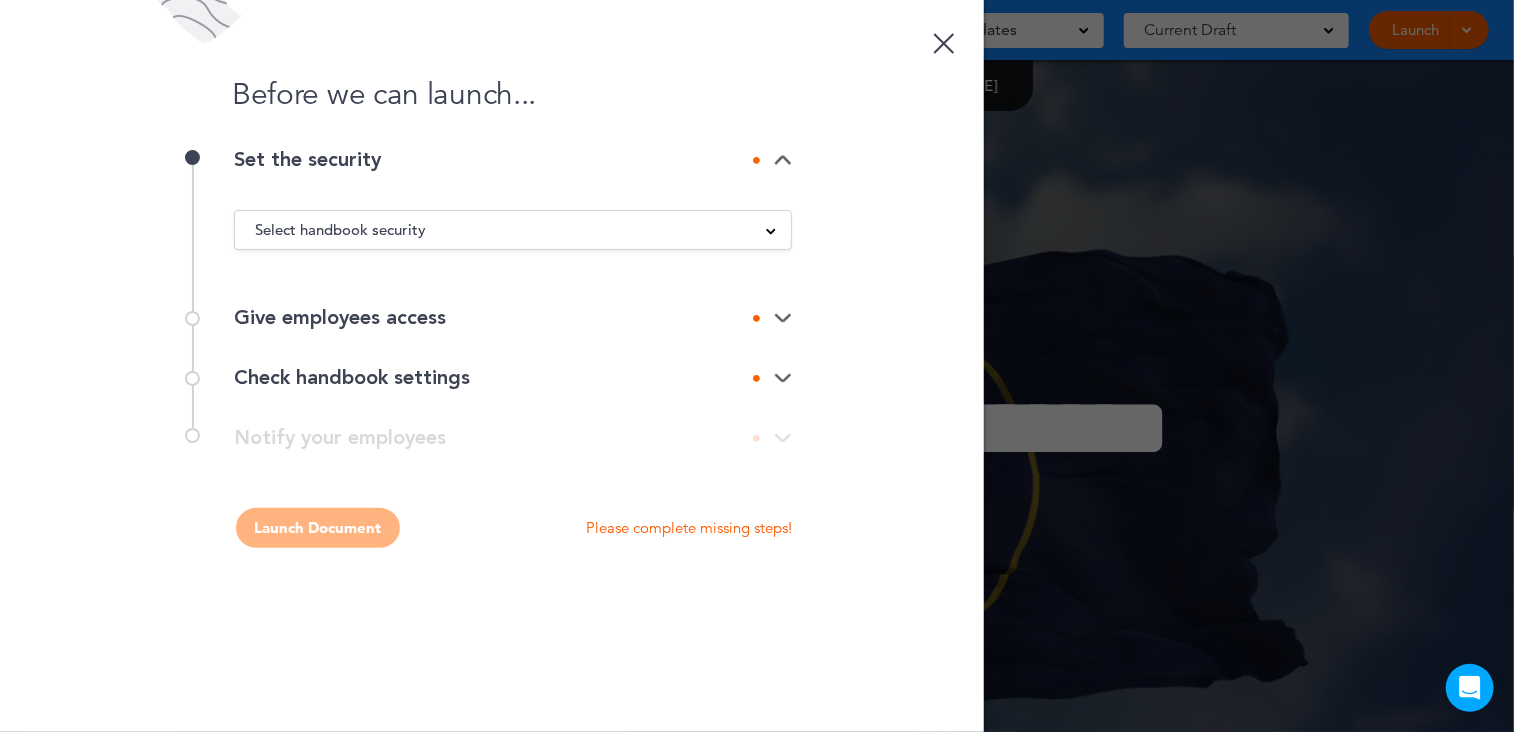 click at bounding box center [771, 230] 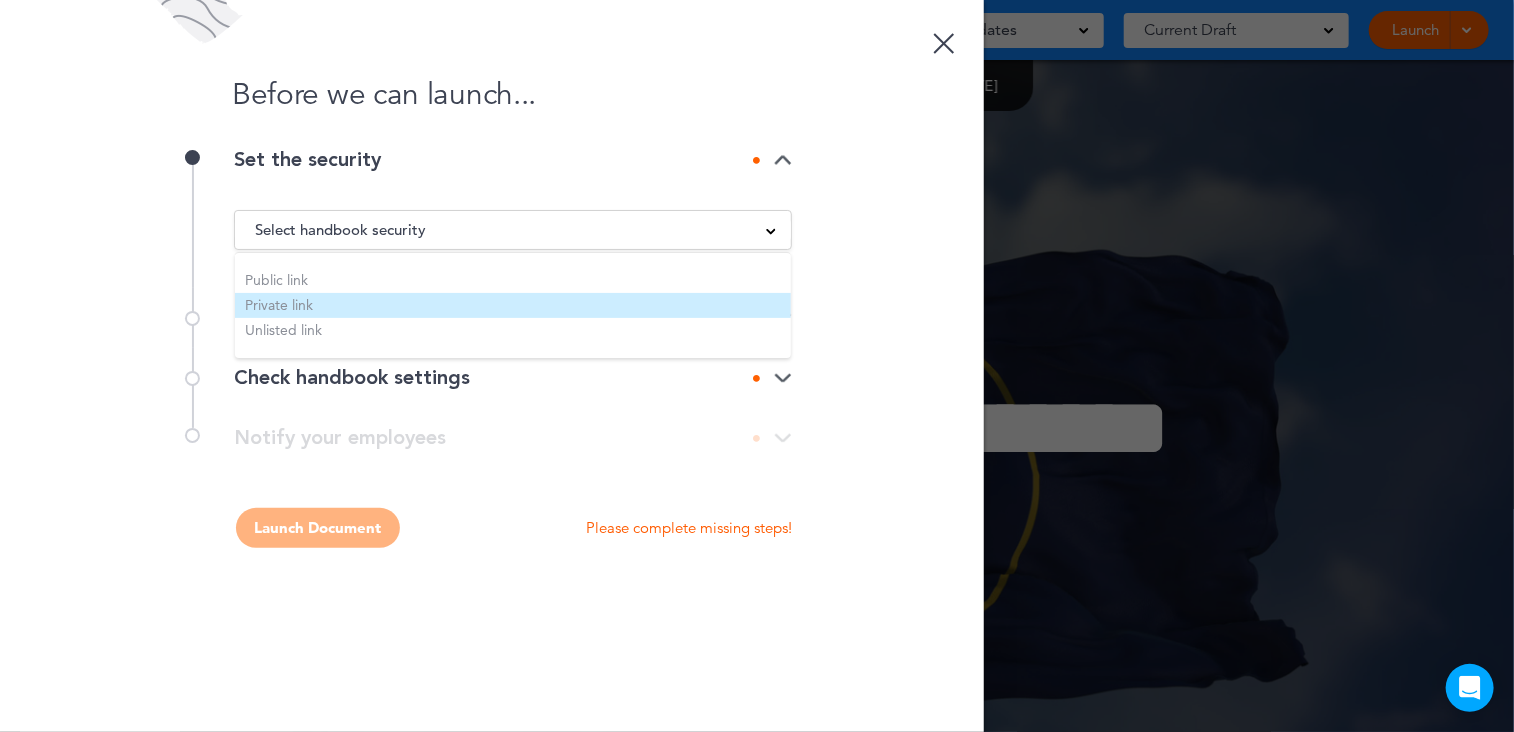 click on "Private link" at bounding box center (513, 305) 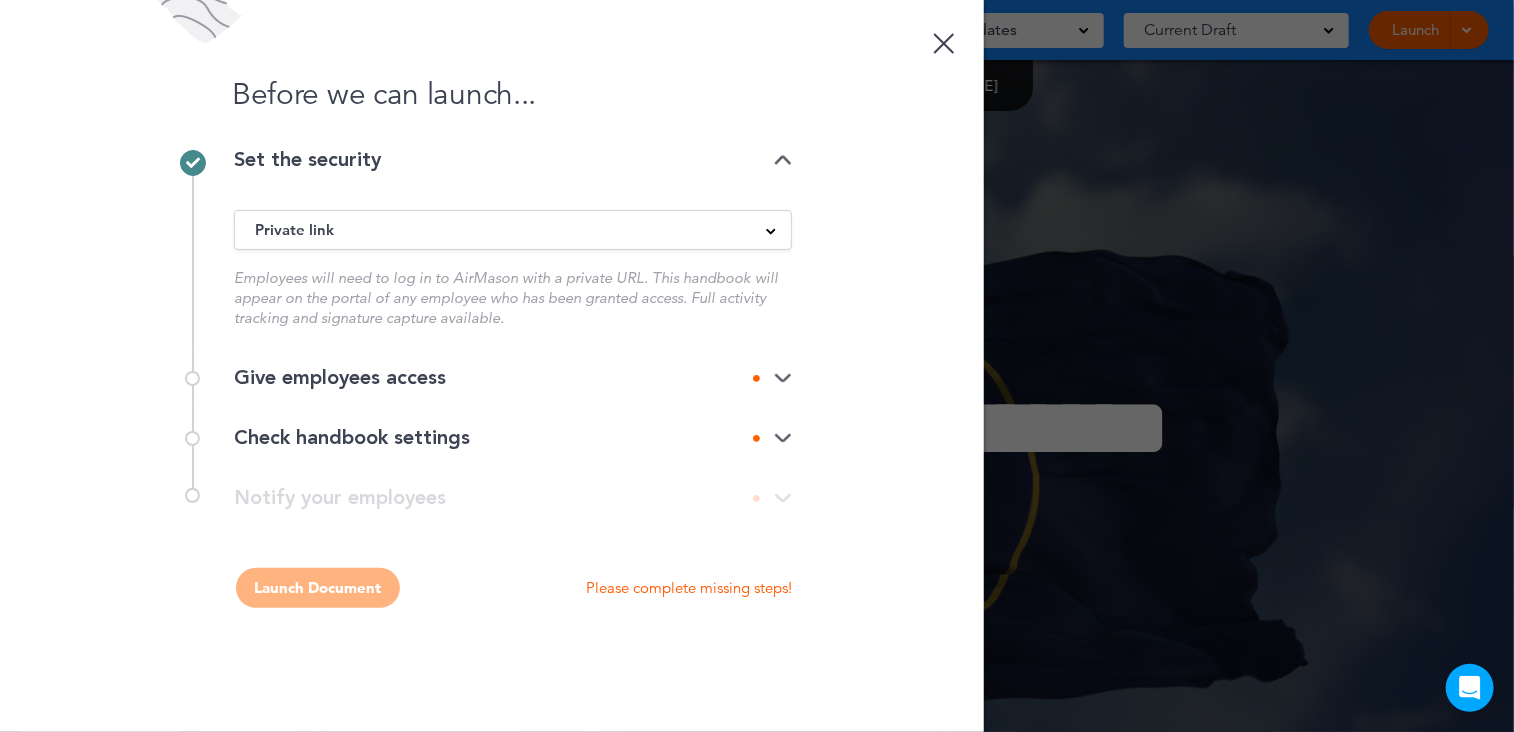 click at bounding box center (783, 378) 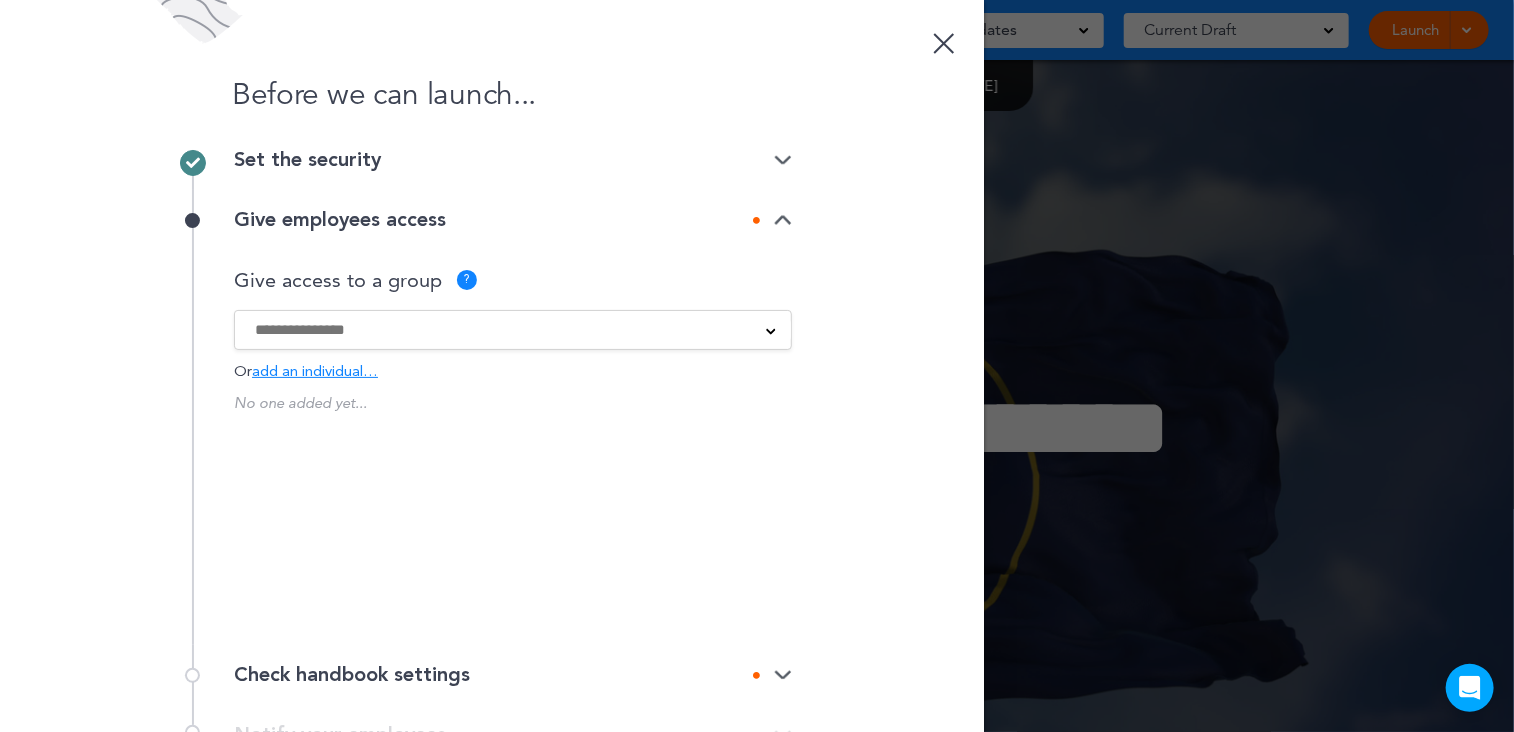 click at bounding box center [500, 330] 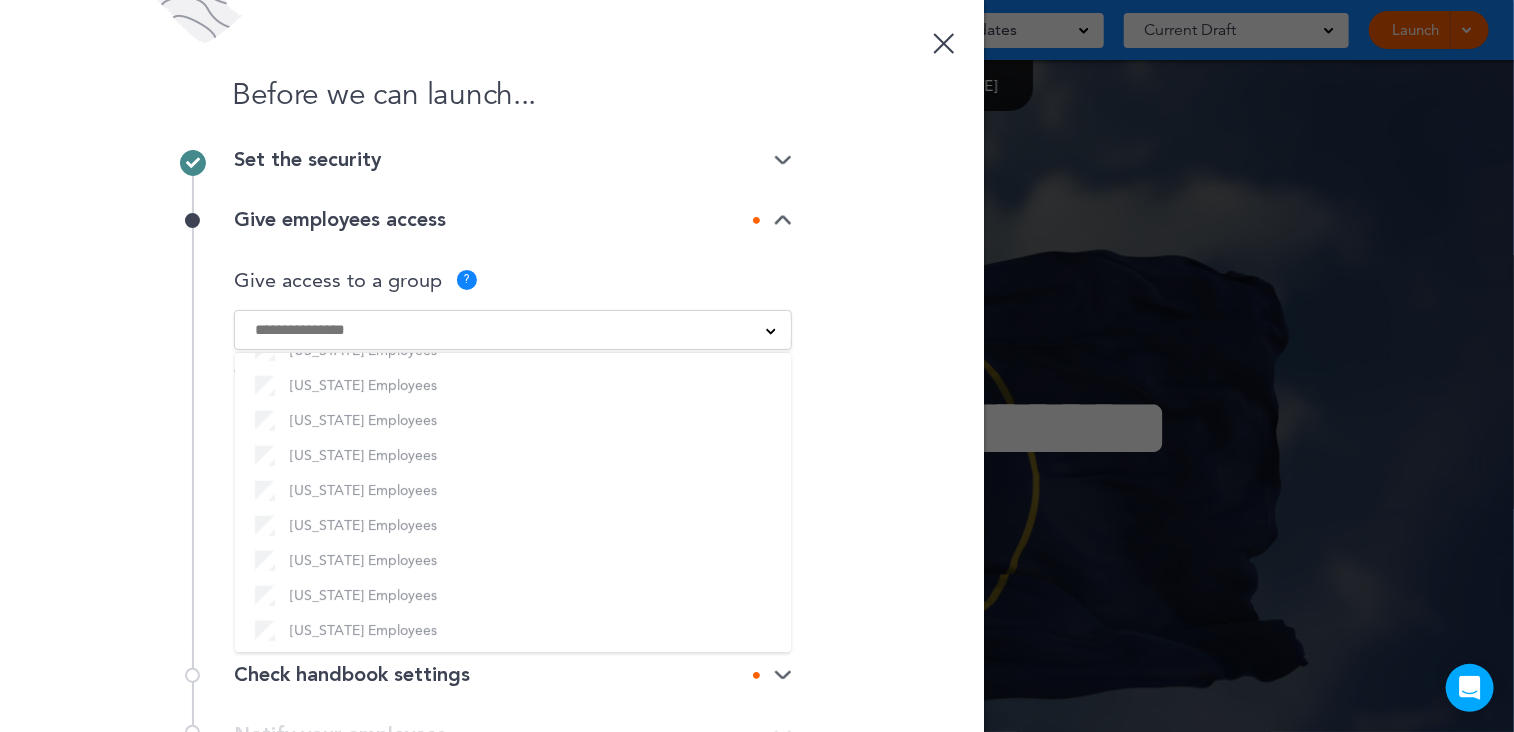 scroll, scrollTop: 730, scrollLeft: 0, axis: vertical 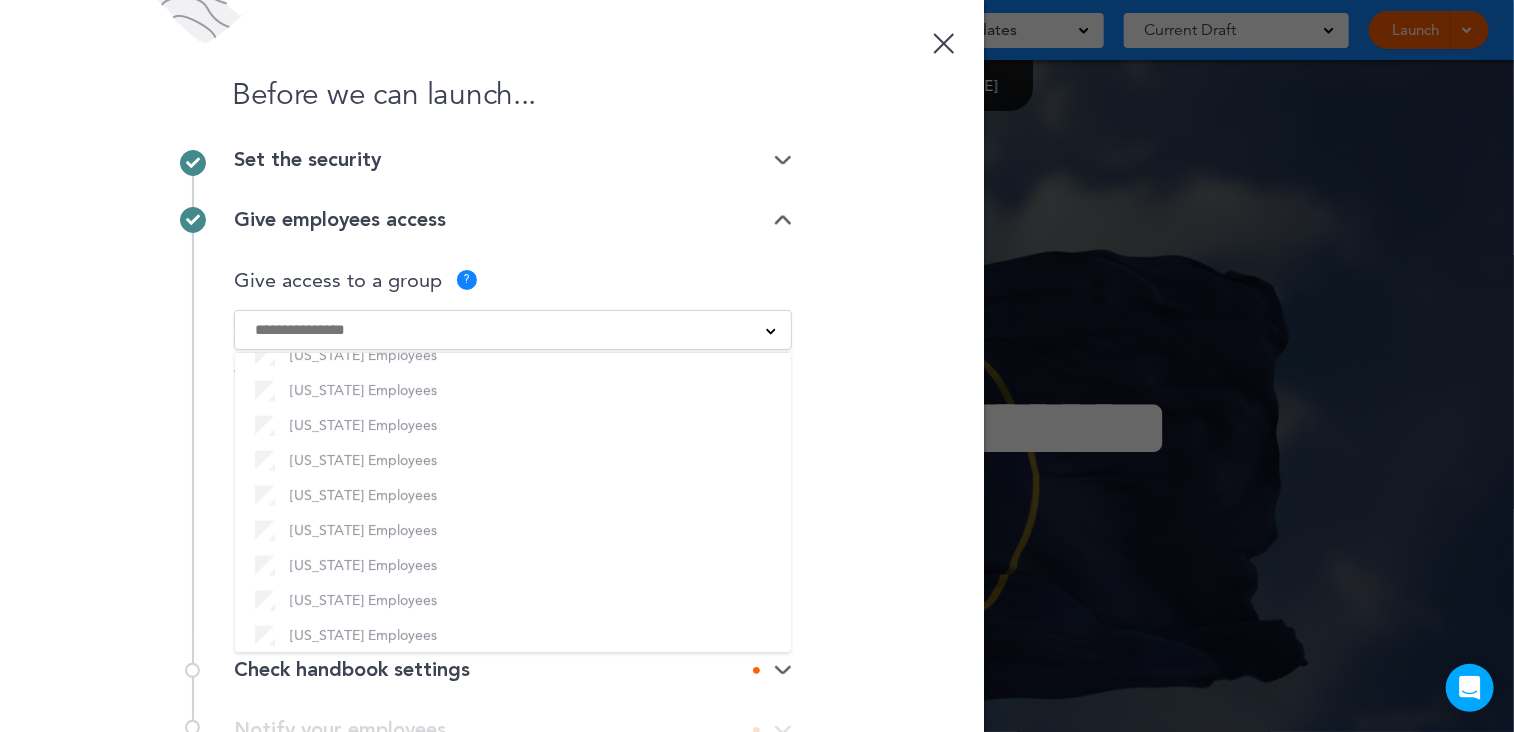 click on "Before we can launch...
Set the security
Private link
Public link
Private link
Unlisted link
Employees will need to log in to AirMason with a private URL. This handbook will appear on the portal of any employee who has been granted access. Full activity tracking and signature capture available.
Visible on employee portal?
?
Will be visible on the employee portal when logged in to AirMason.
Set a password (optional)
?
Add a generic password for security.
This value is required." at bounding box center (492, 366) 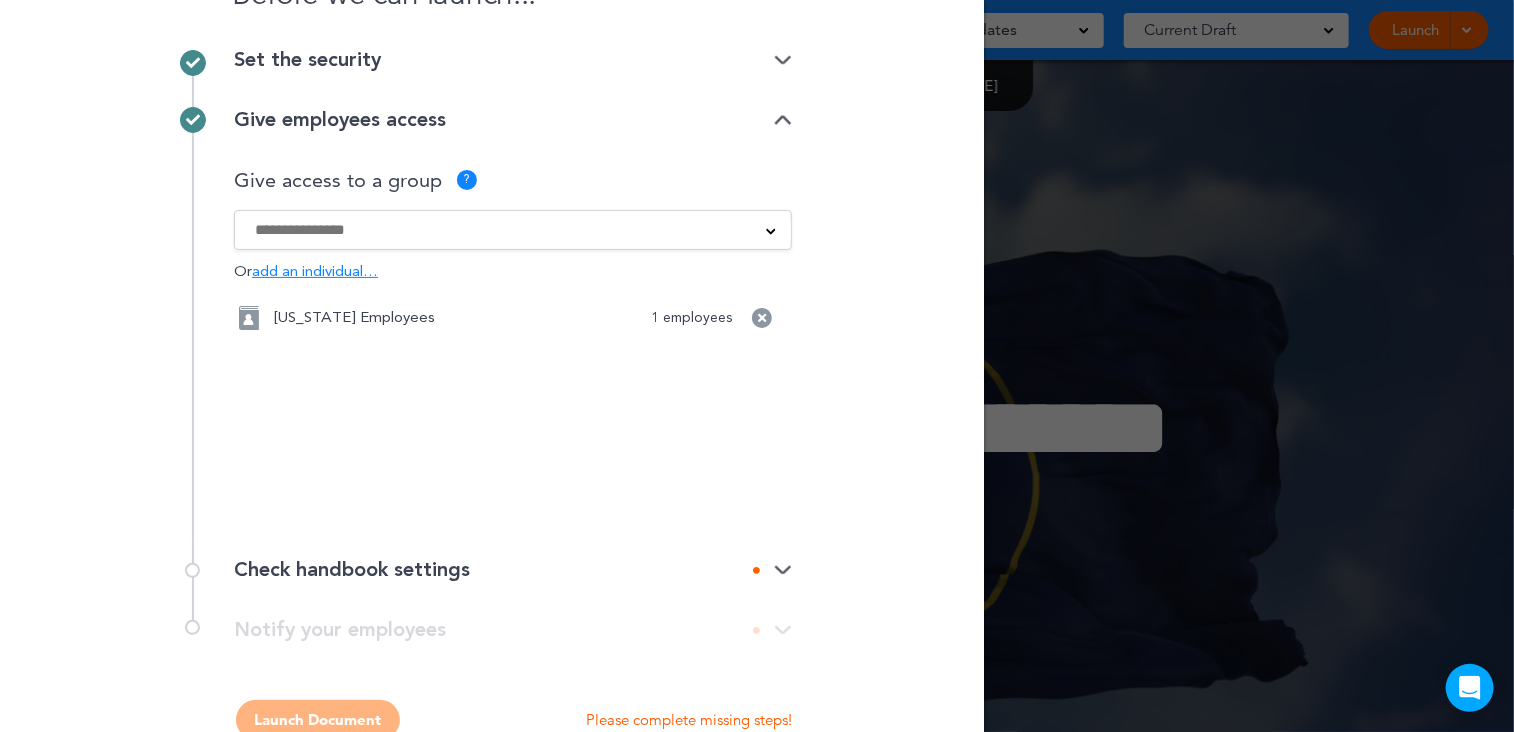 scroll, scrollTop: 148, scrollLeft: 0, axis: vertical 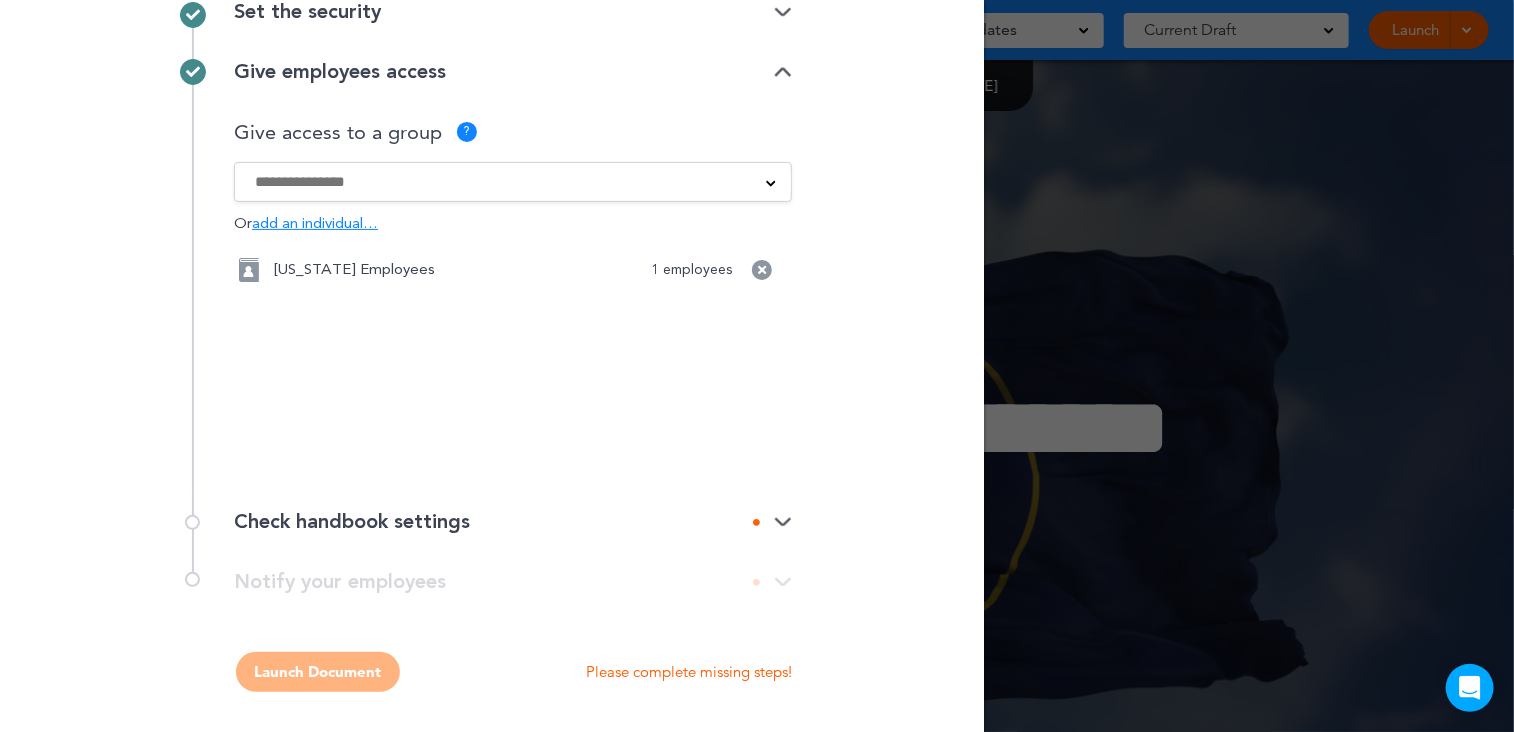 click at bounding box center (783, 522) 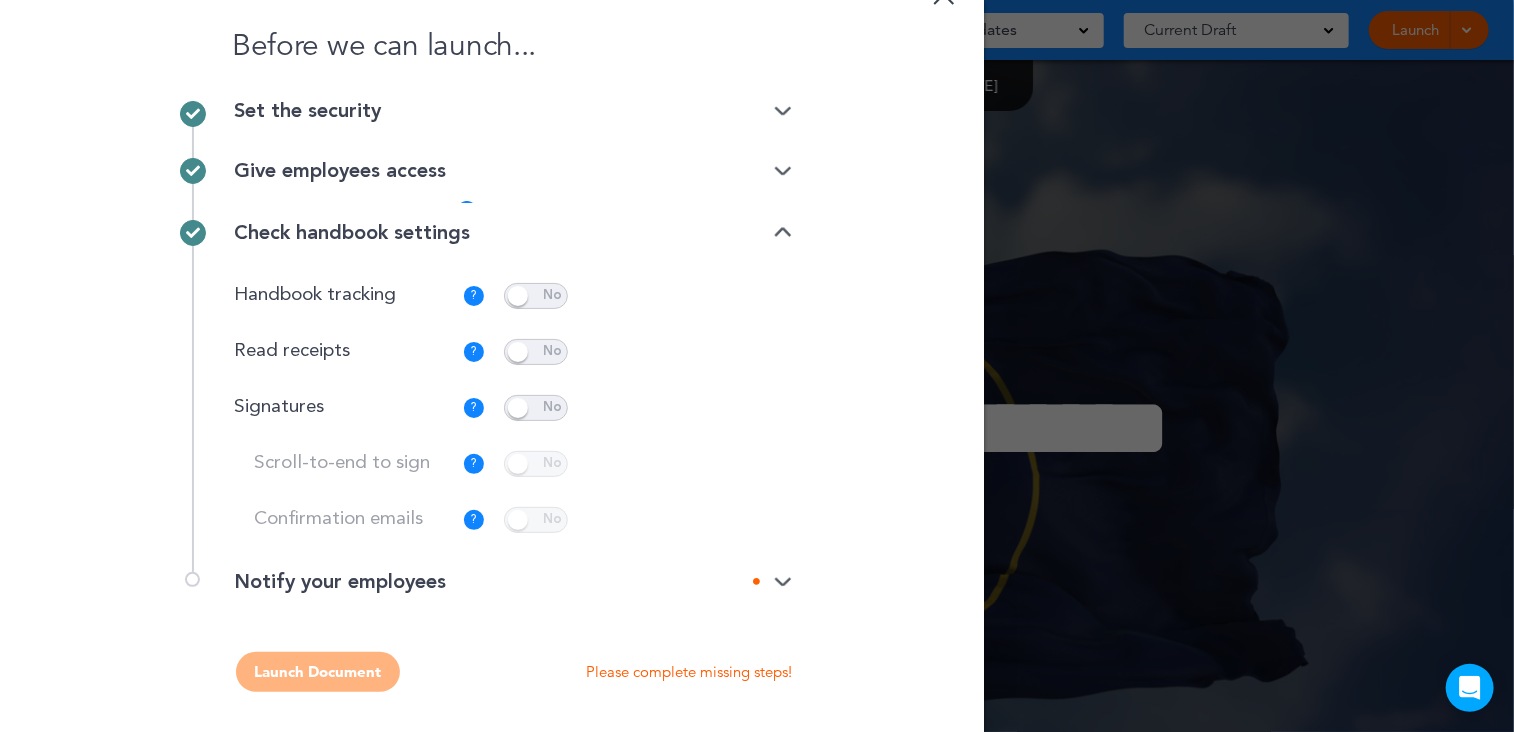 scroll, scrollTop: 48, scrollLeft: 0, axis: vertical 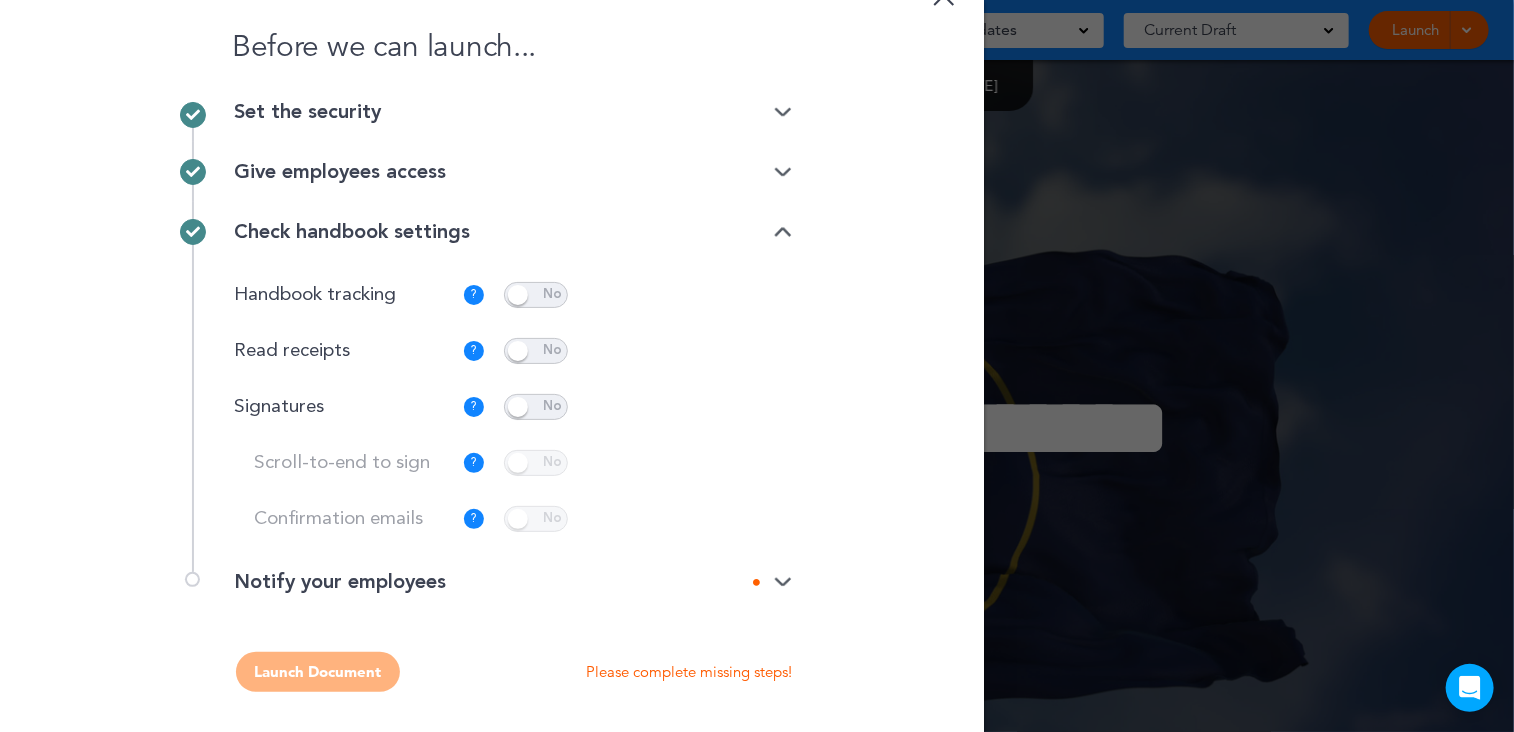 click at bounding box center [536, 295] 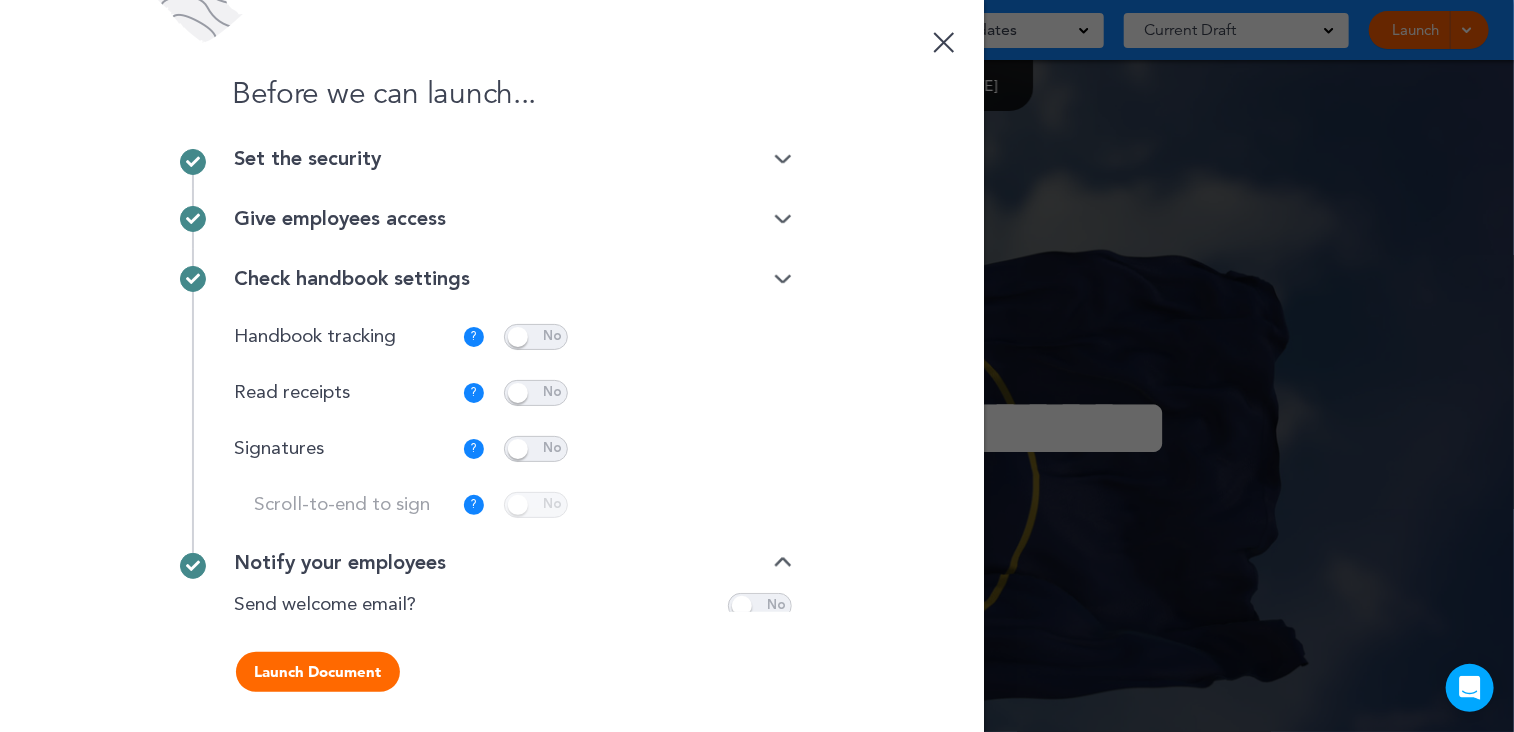 scroll, scrollTop: 0, scrollLeft: 0, axis: both 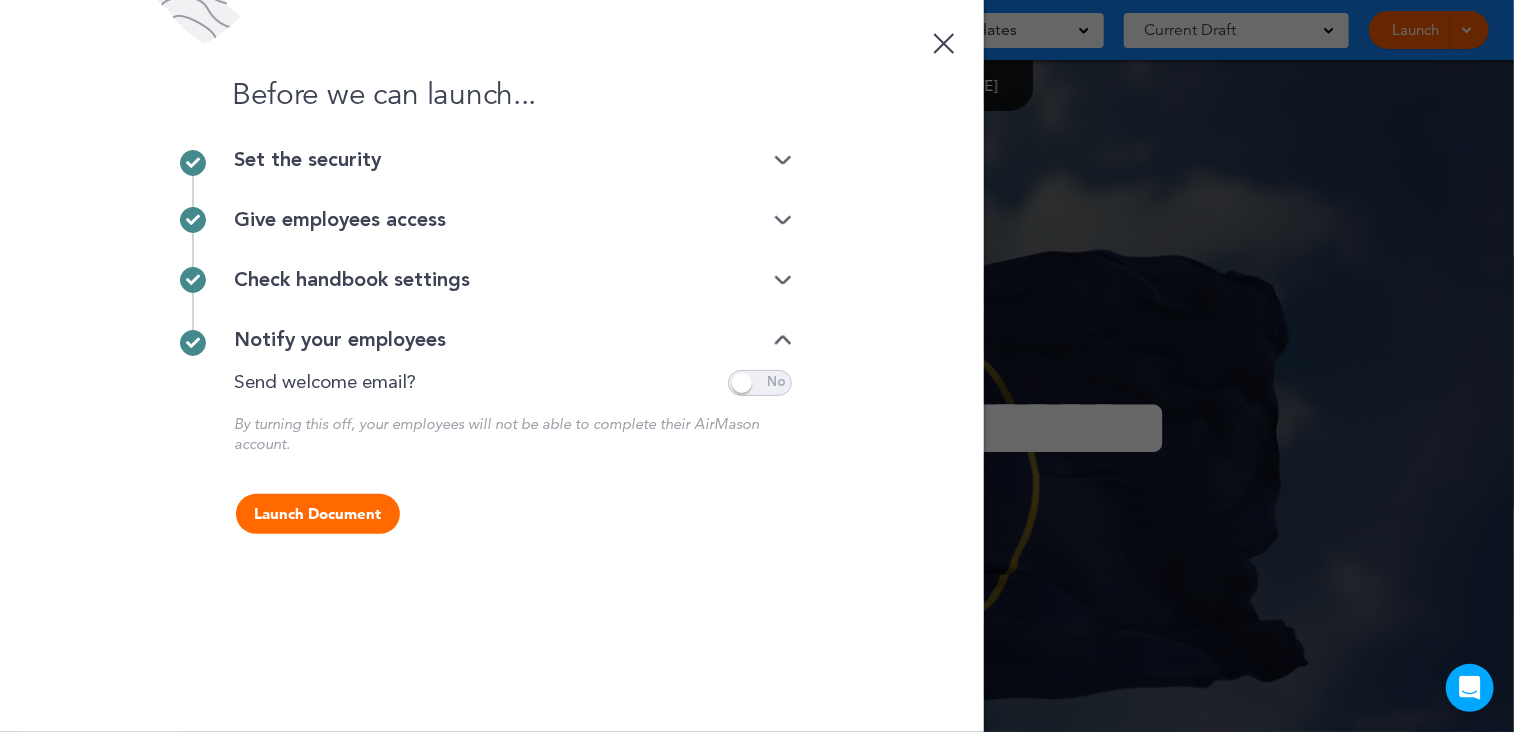 click on "Launch Document" at bounding box center (318, 514) 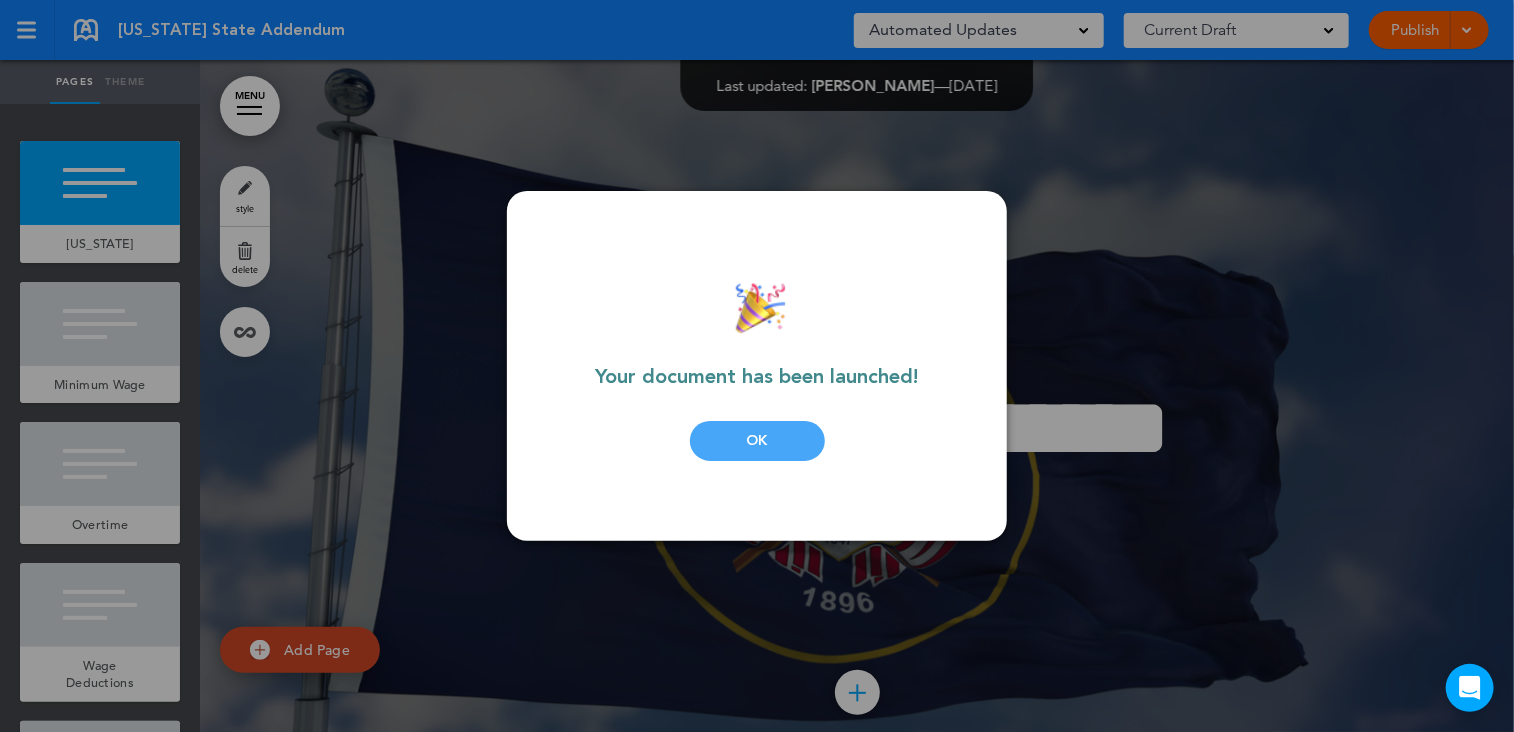 click on "OK" at bounding box center (757, 441) 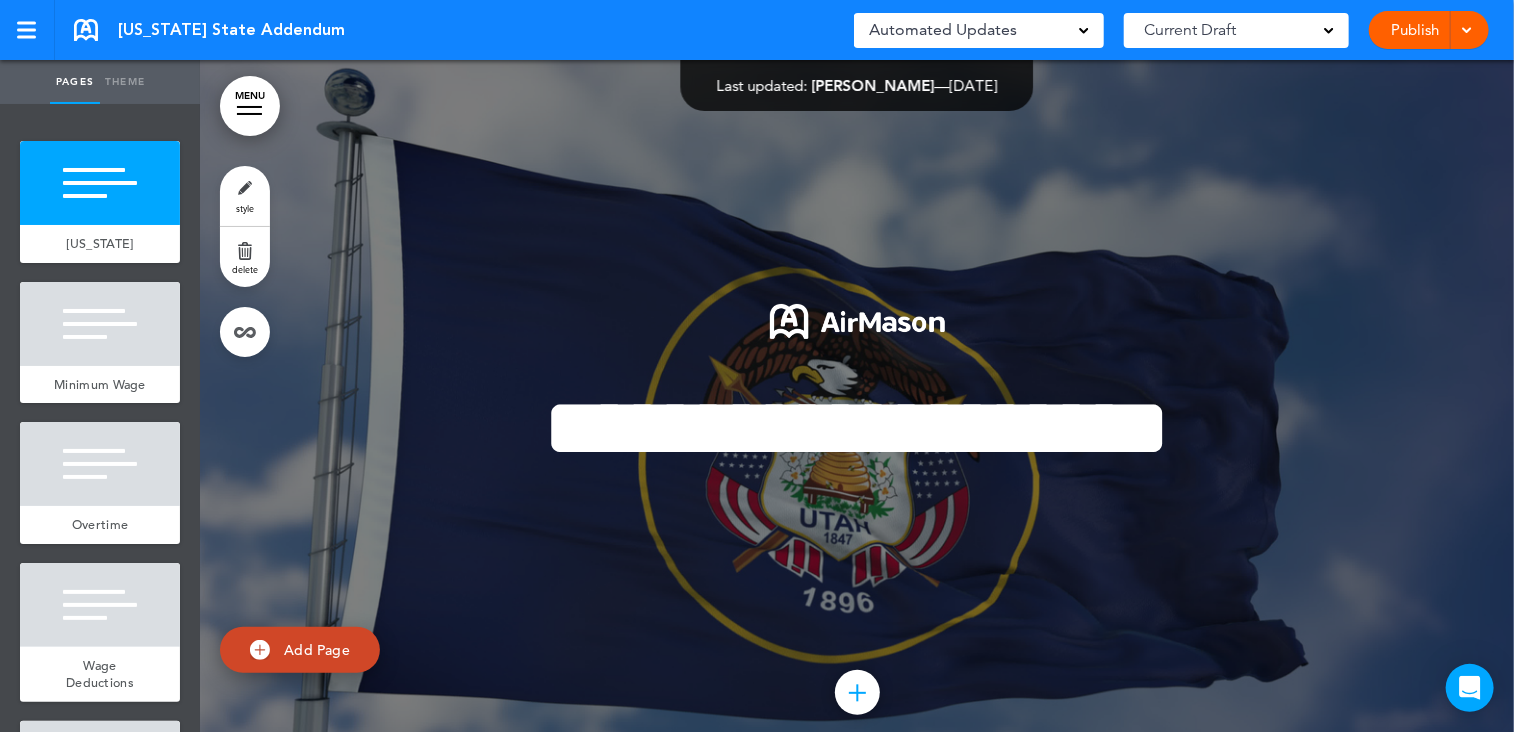 click on "Publish" at bounding box center [1415, 30] 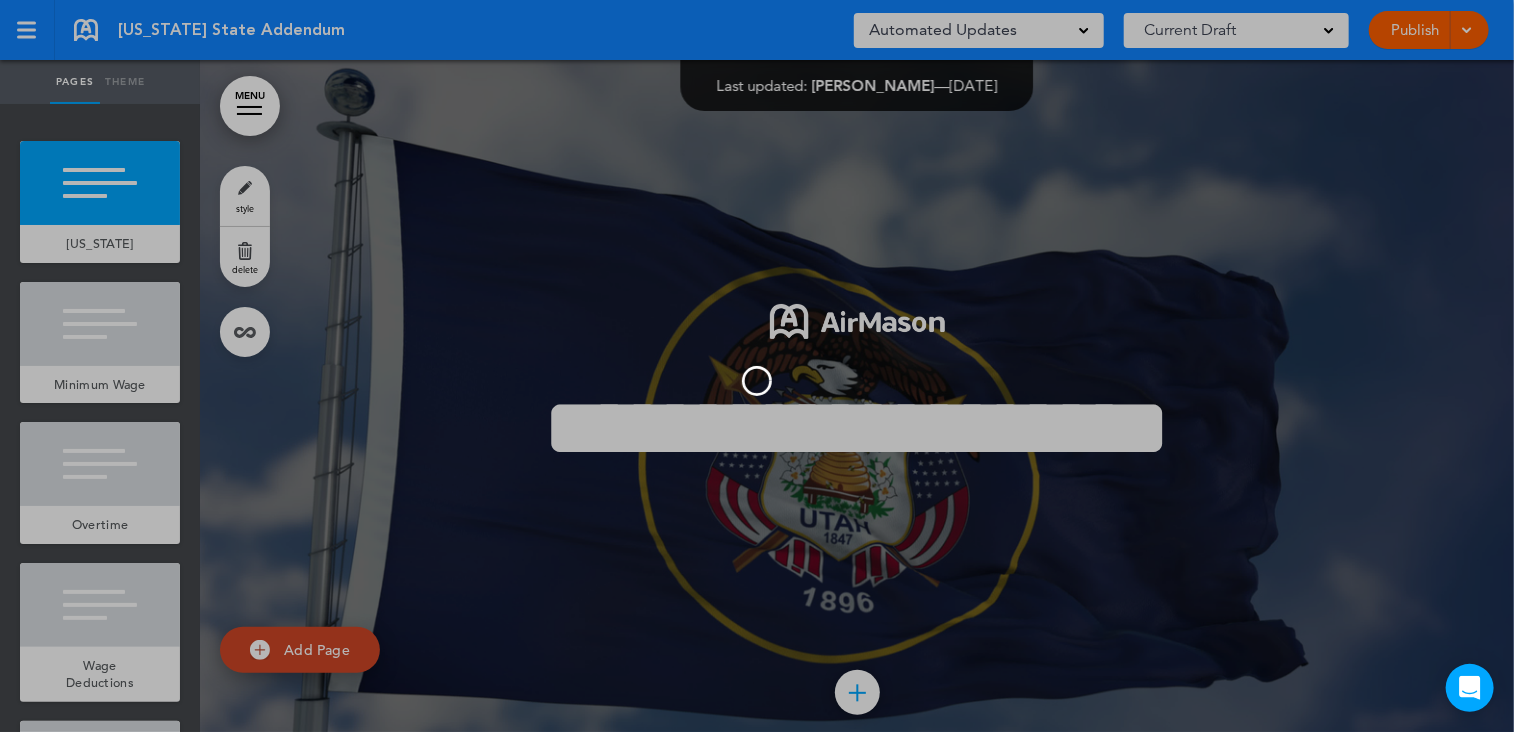 scroll, scrollTop: 0, scrollLeft: 0, axis: both 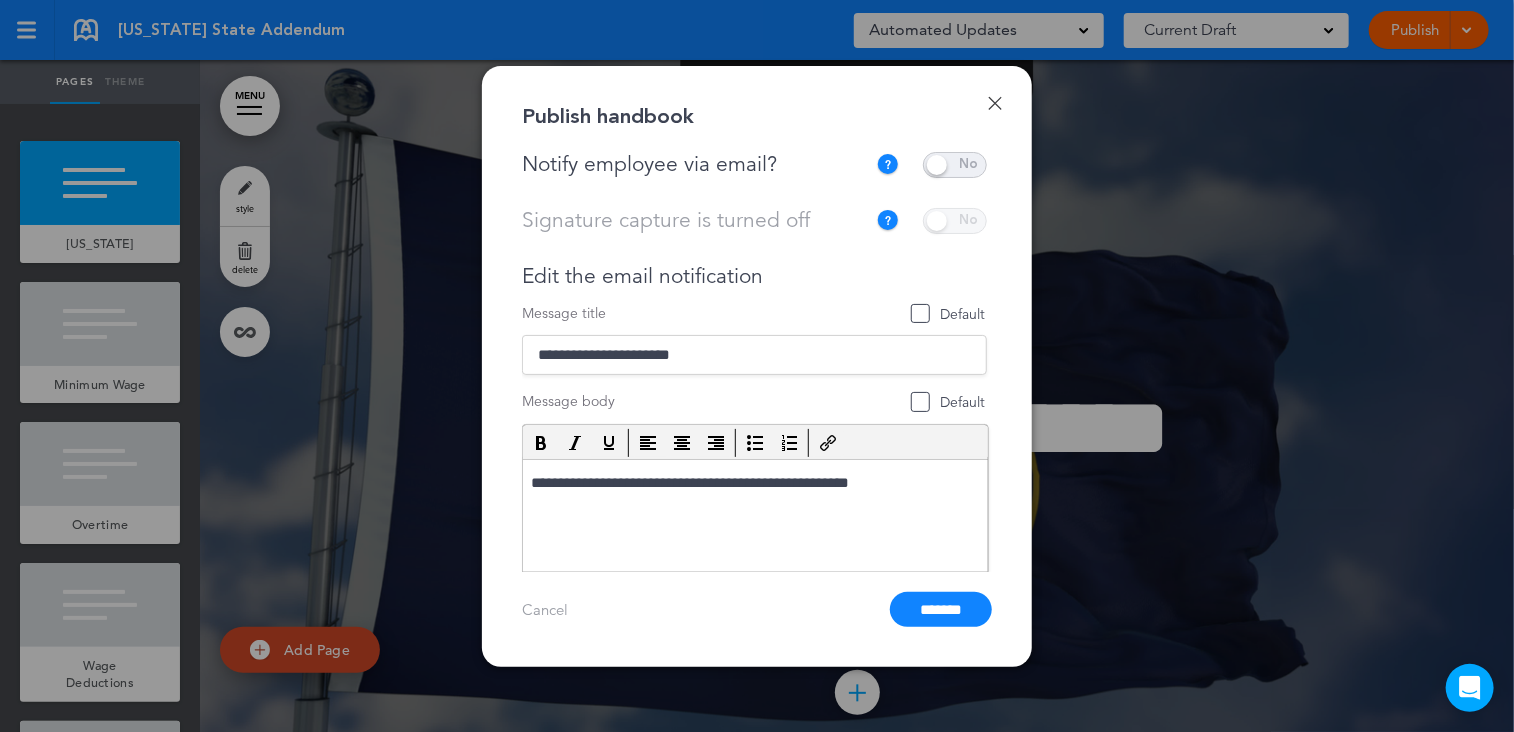 click at bounding box center [955, 165] 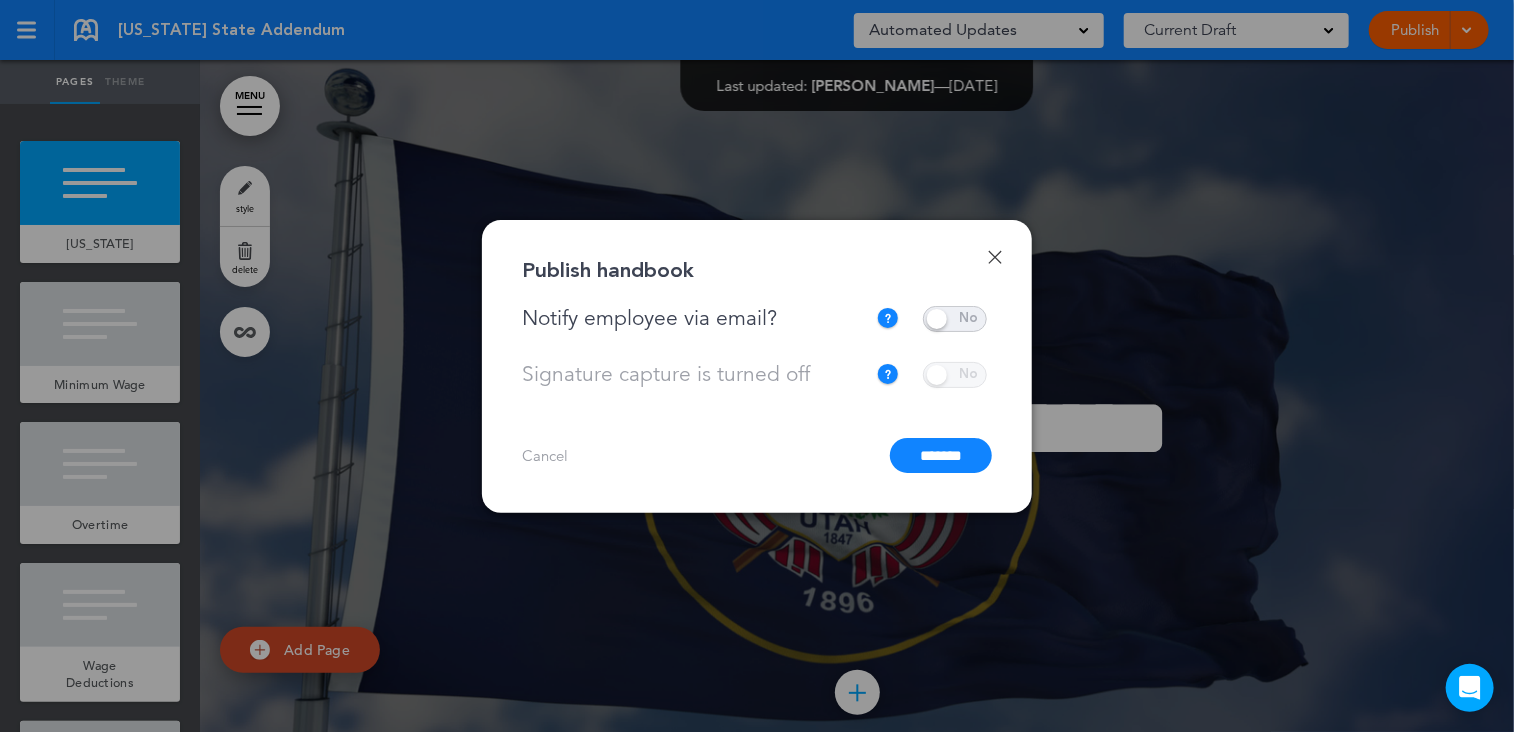 click on "*******" at bounding box center [941, 455] 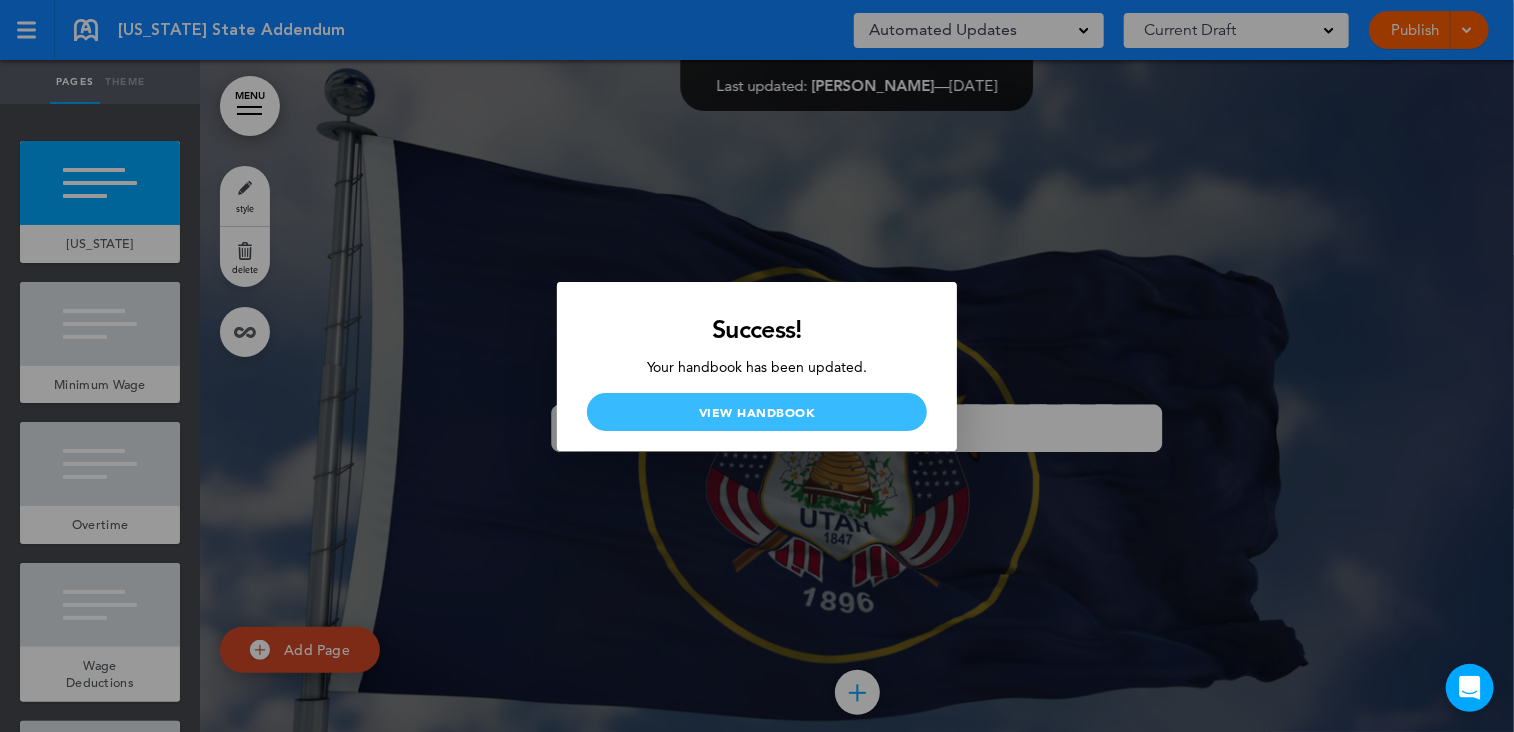 click on "View Handbook" at bounding box center (757, 412) 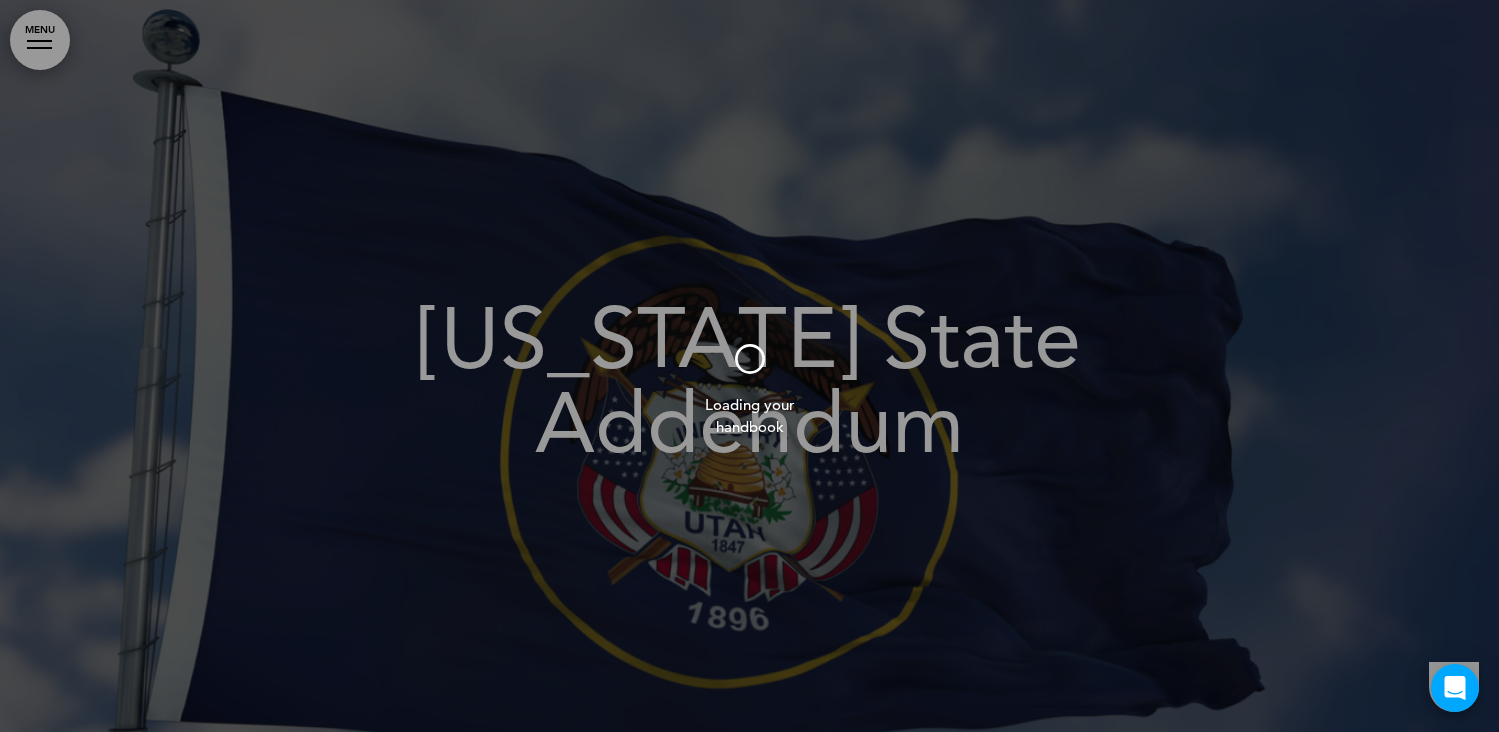 scroll, scrollTop: 0, scrollLeft: 0, axis: both 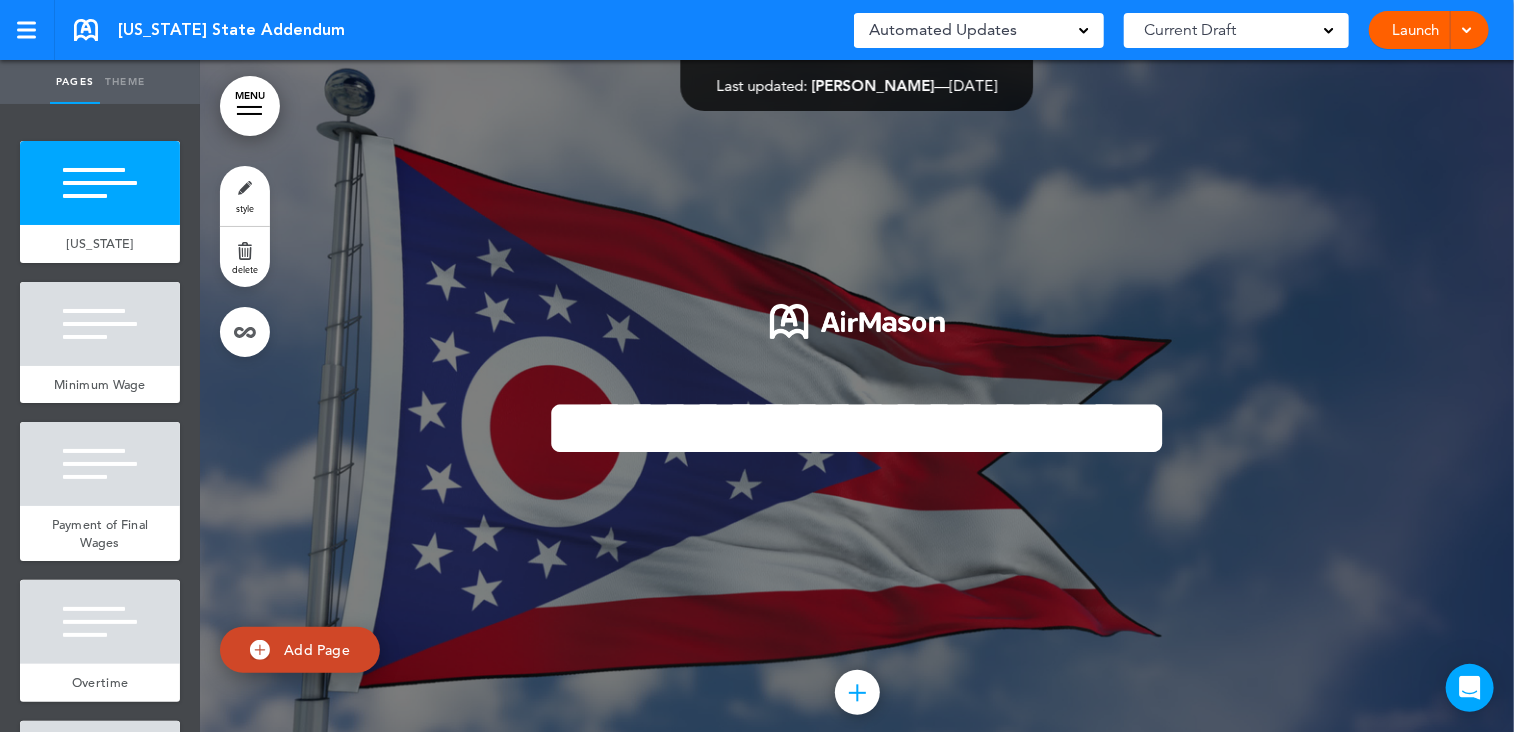 click on "Launch" at bounding box center (1415, 30) 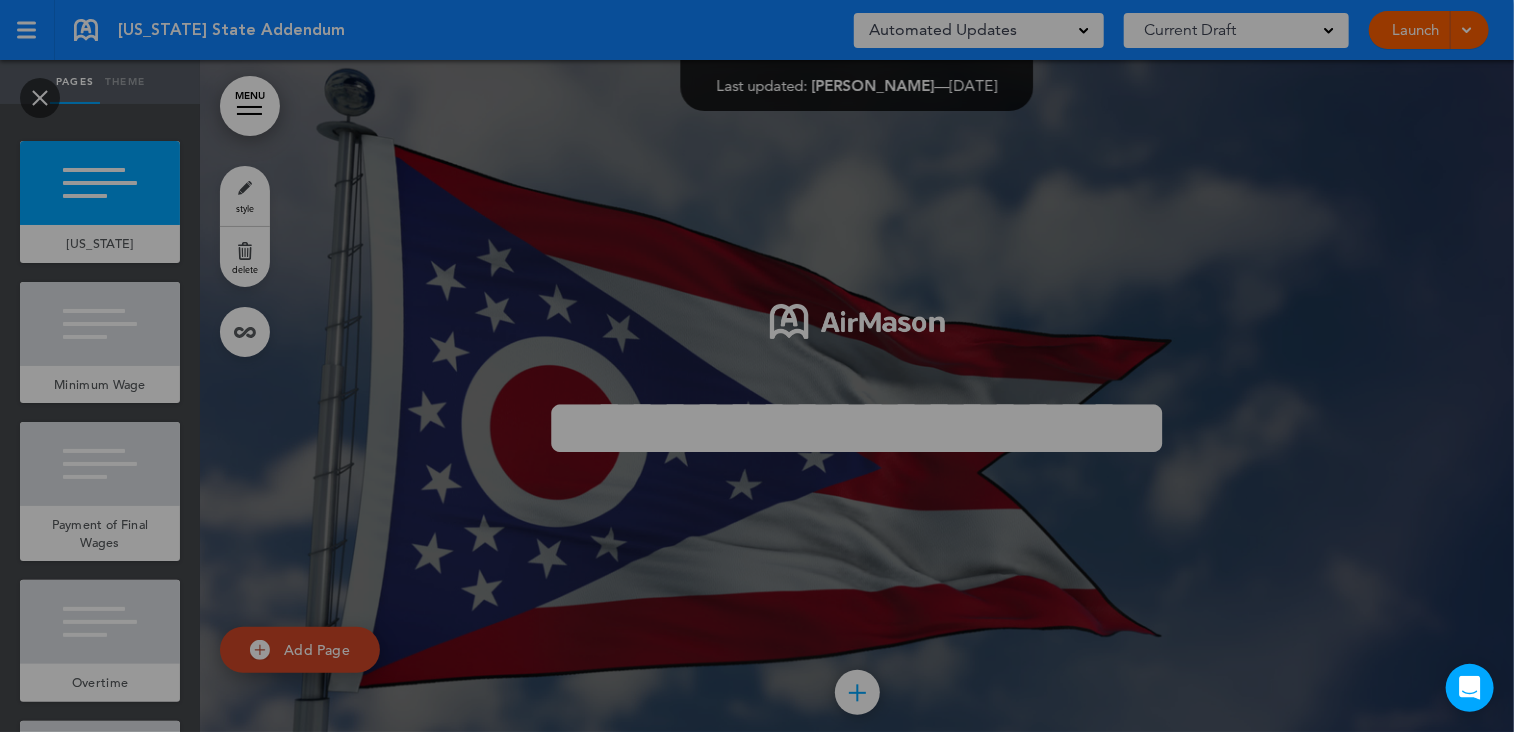scroll, scrollTop: 0, scrollLeft: 0, axis: both 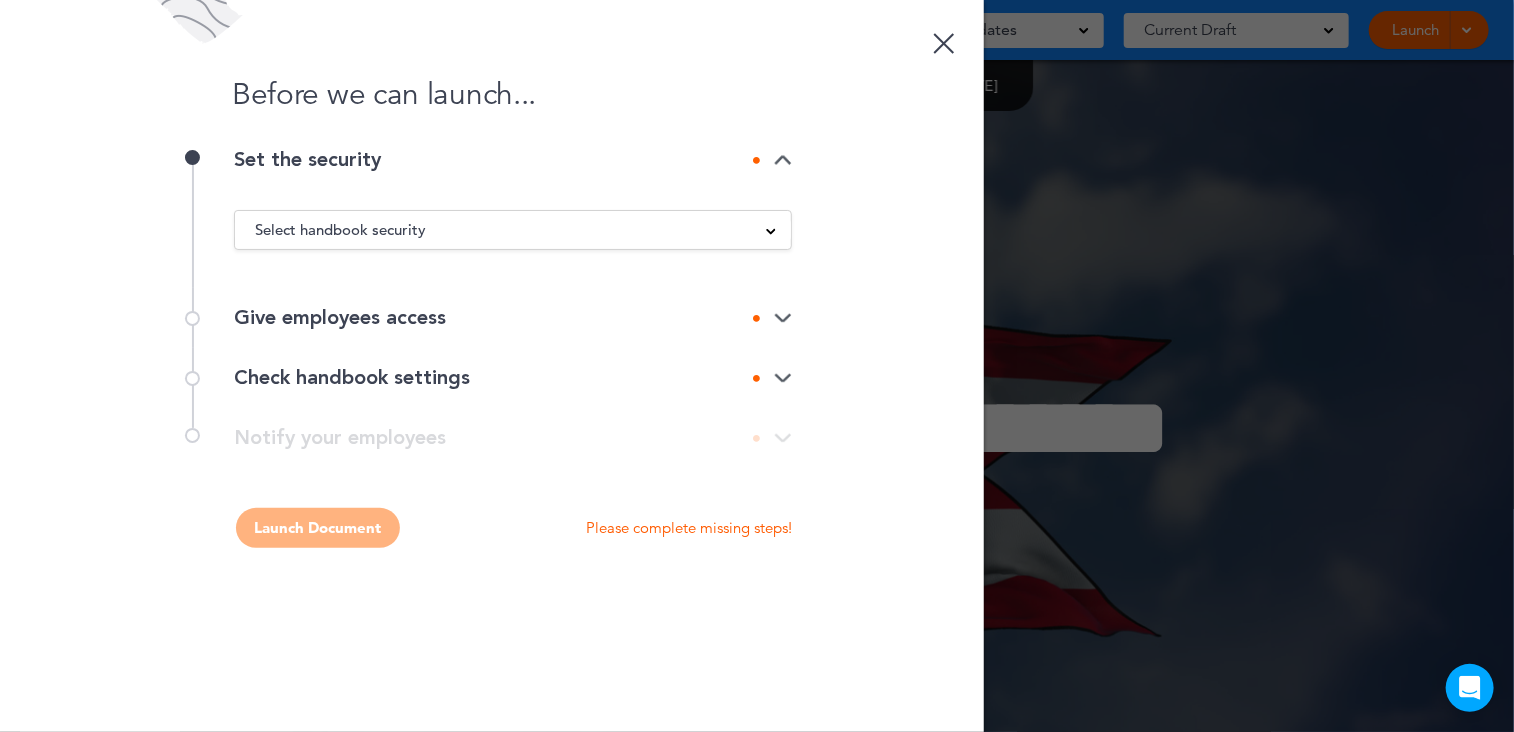 click on "Select handbook security" at bounding box center (513, 230) 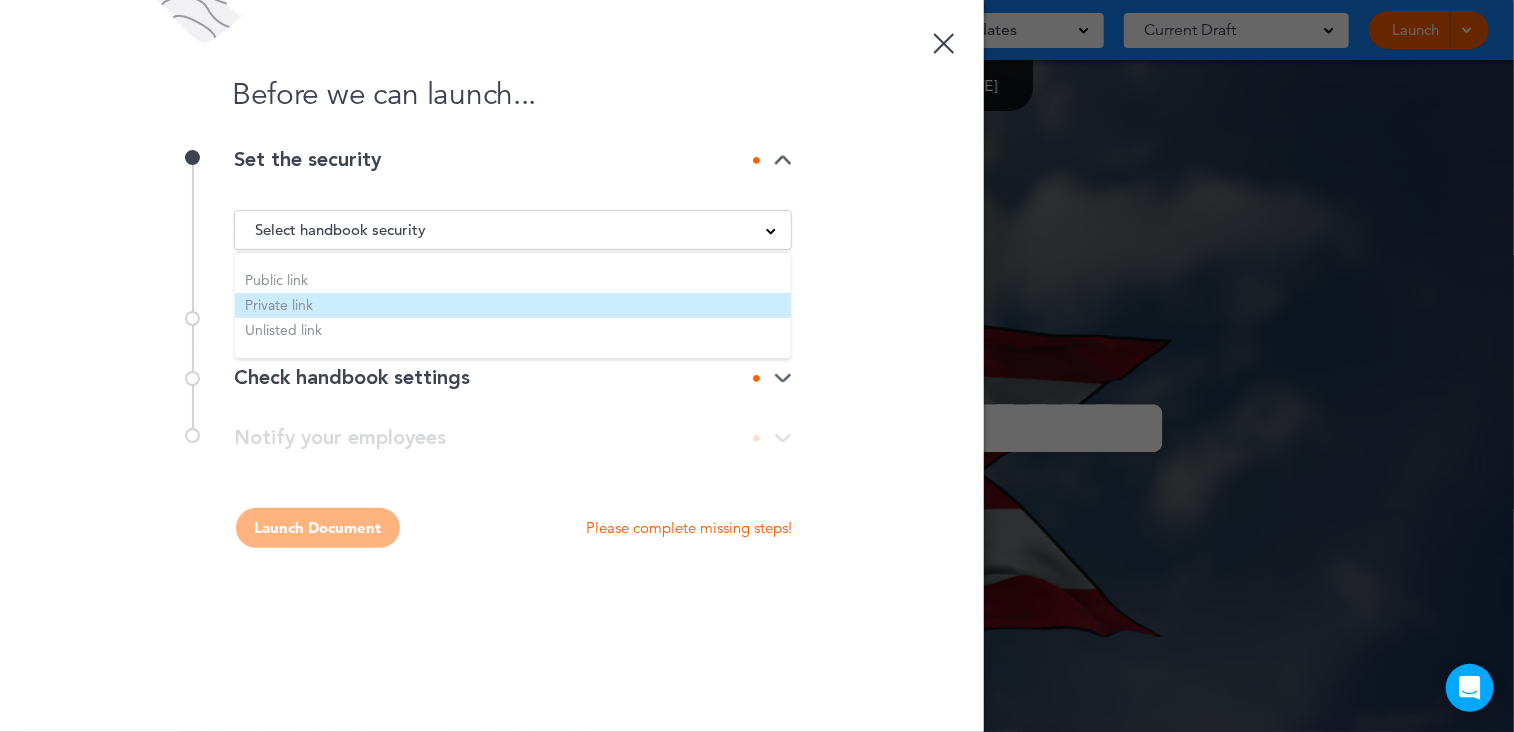 click on "Private link" at bounding box center (513, 305) 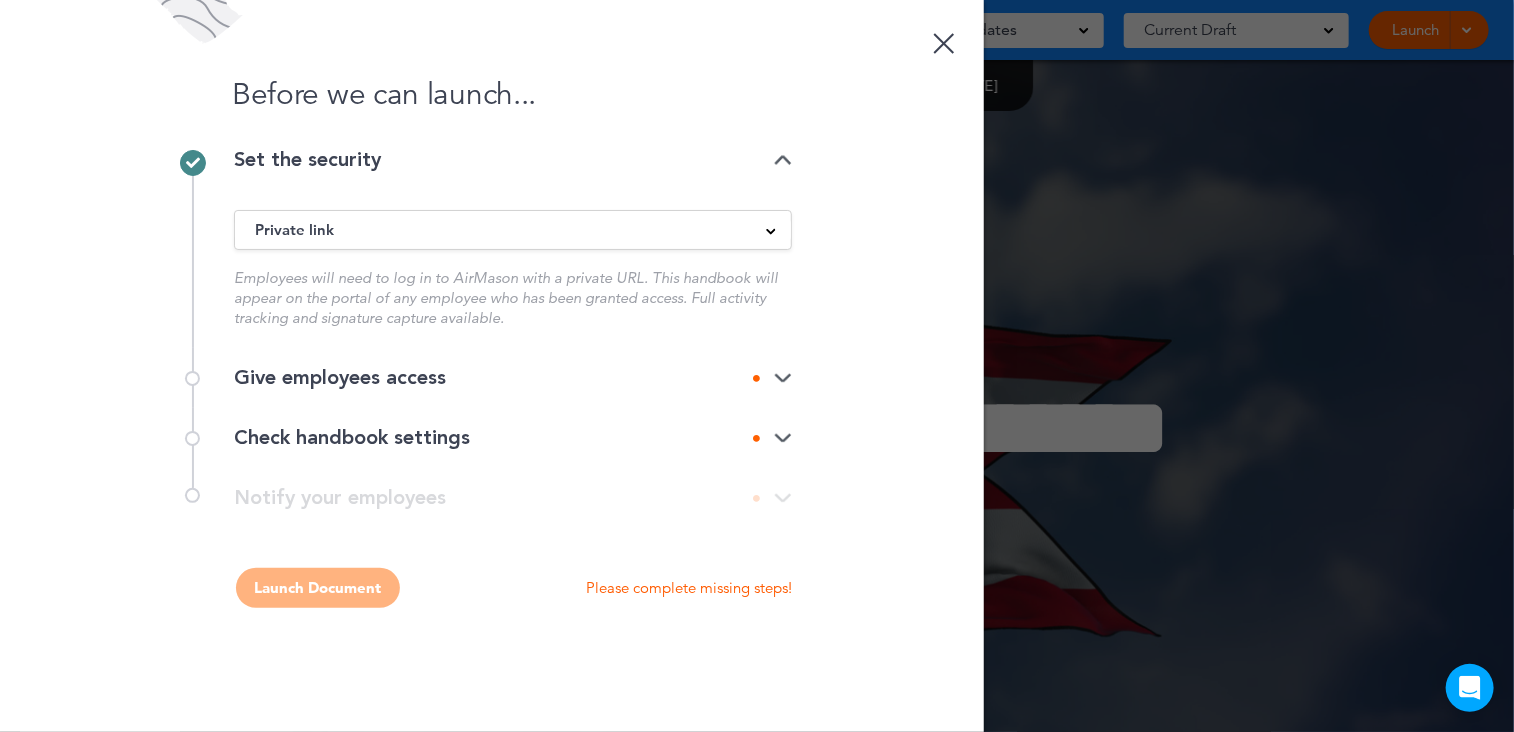 click at bounding box center [783, 378] 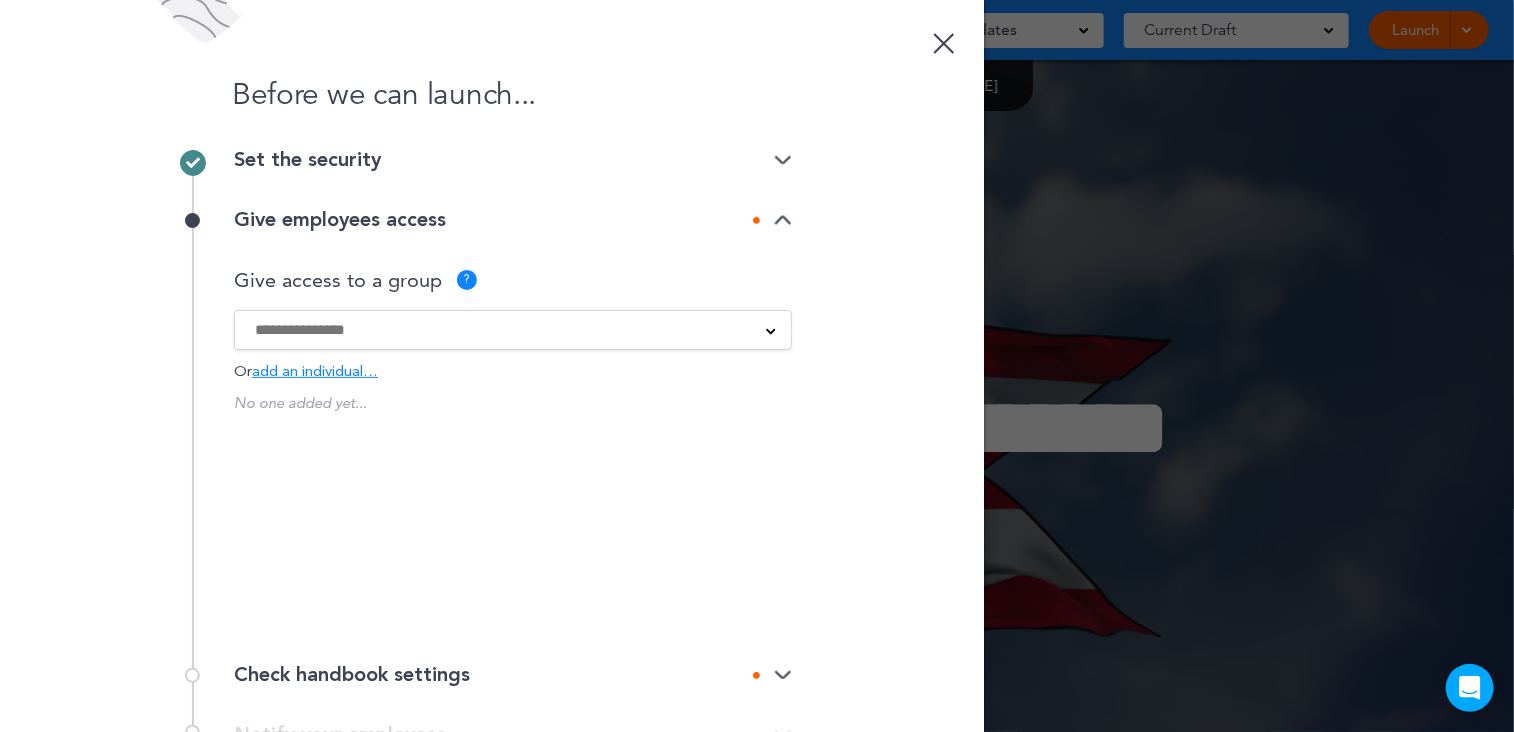 click at bounding box center (500, 330) 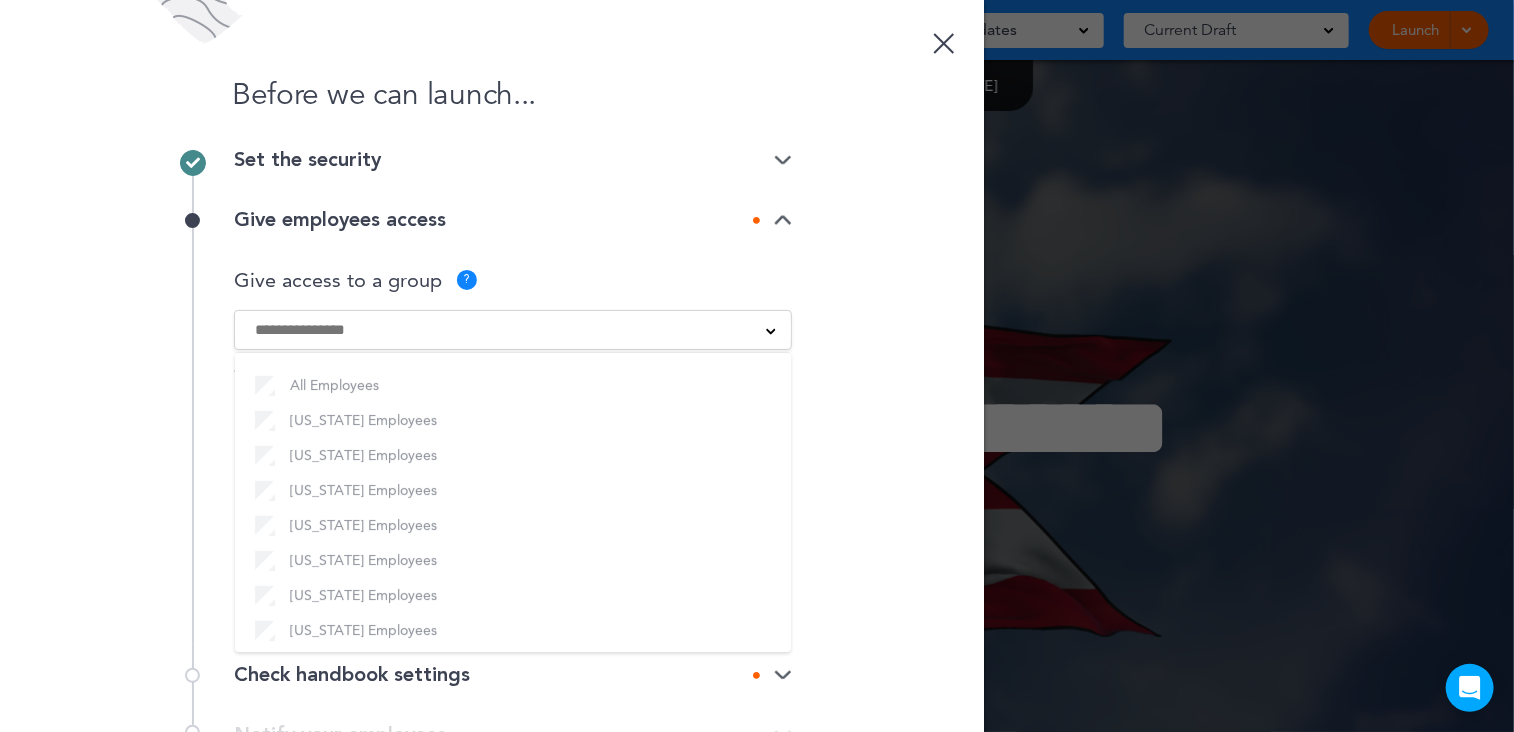 click at bounding box center [757, 366] 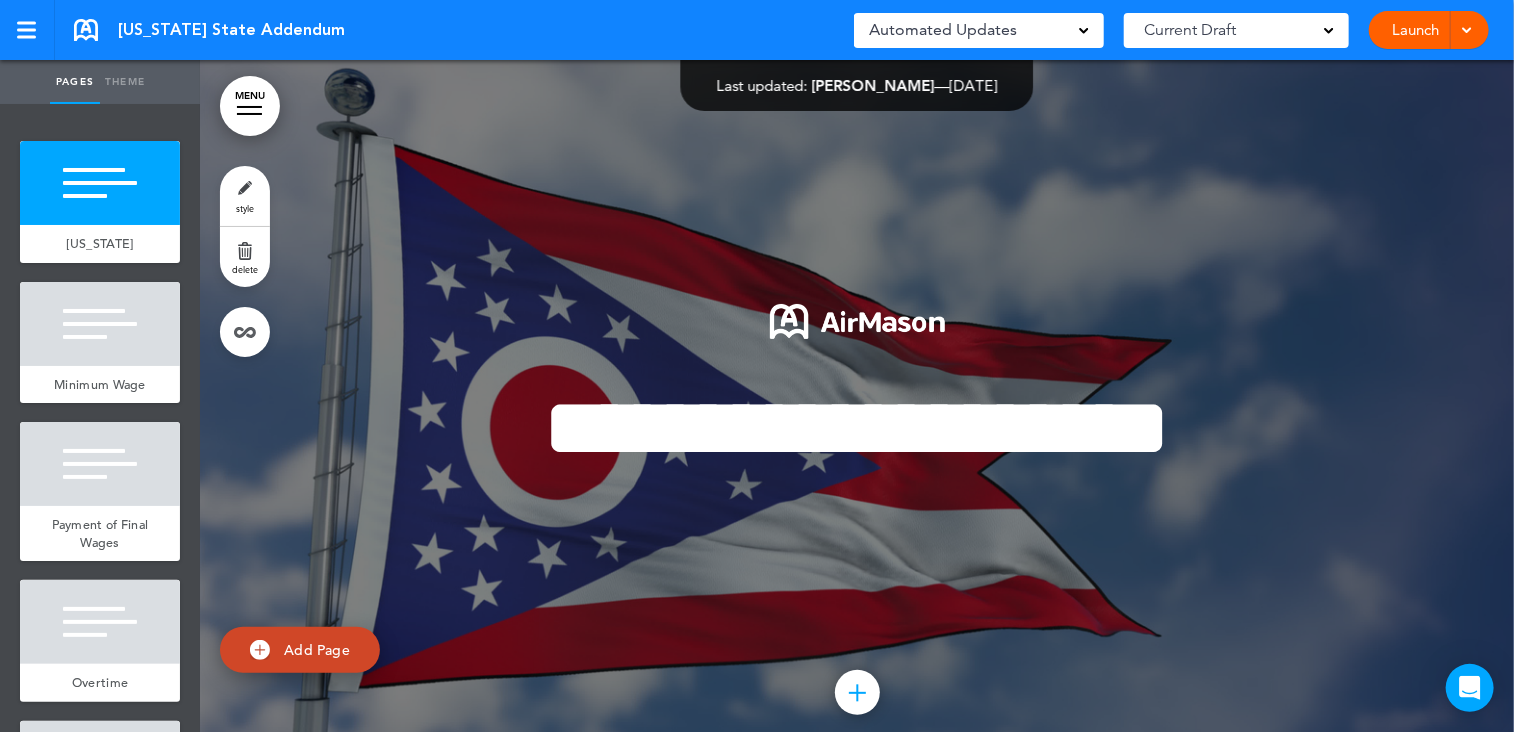 click on "Launch" at bounding box center [1415, 30] 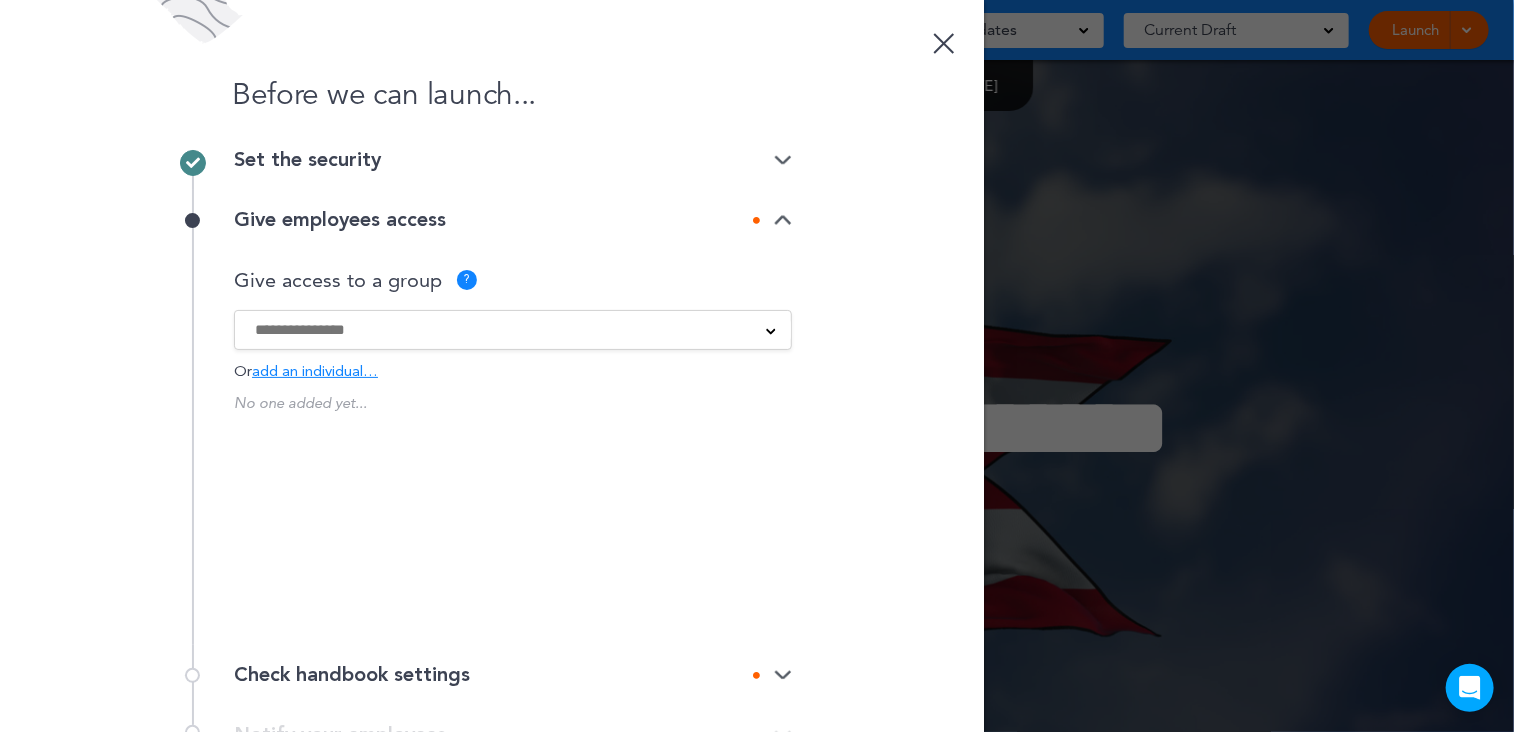 click on "Give employees access" at bounding box center (513, 220) 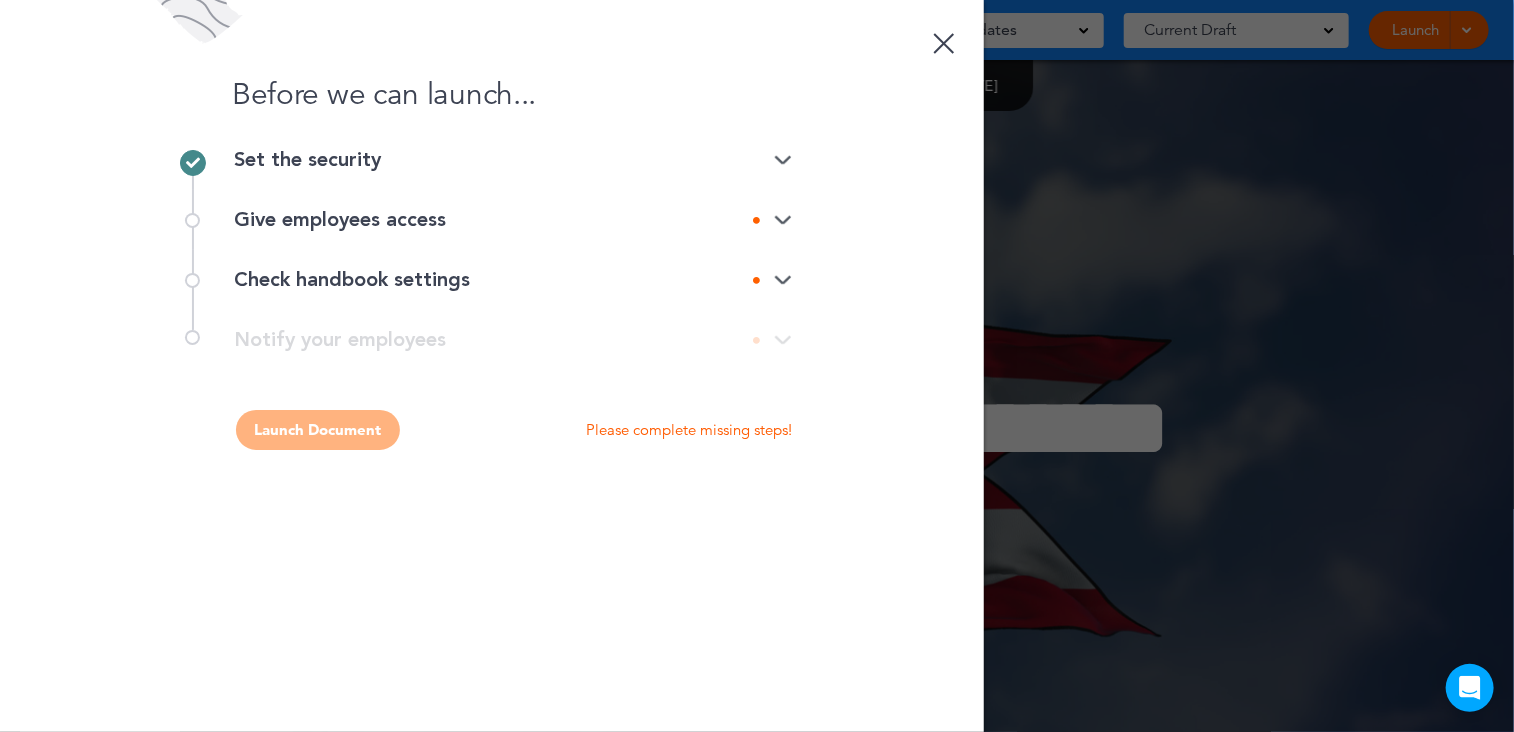 click on "Give employees access" at bounding box center (513, 220) 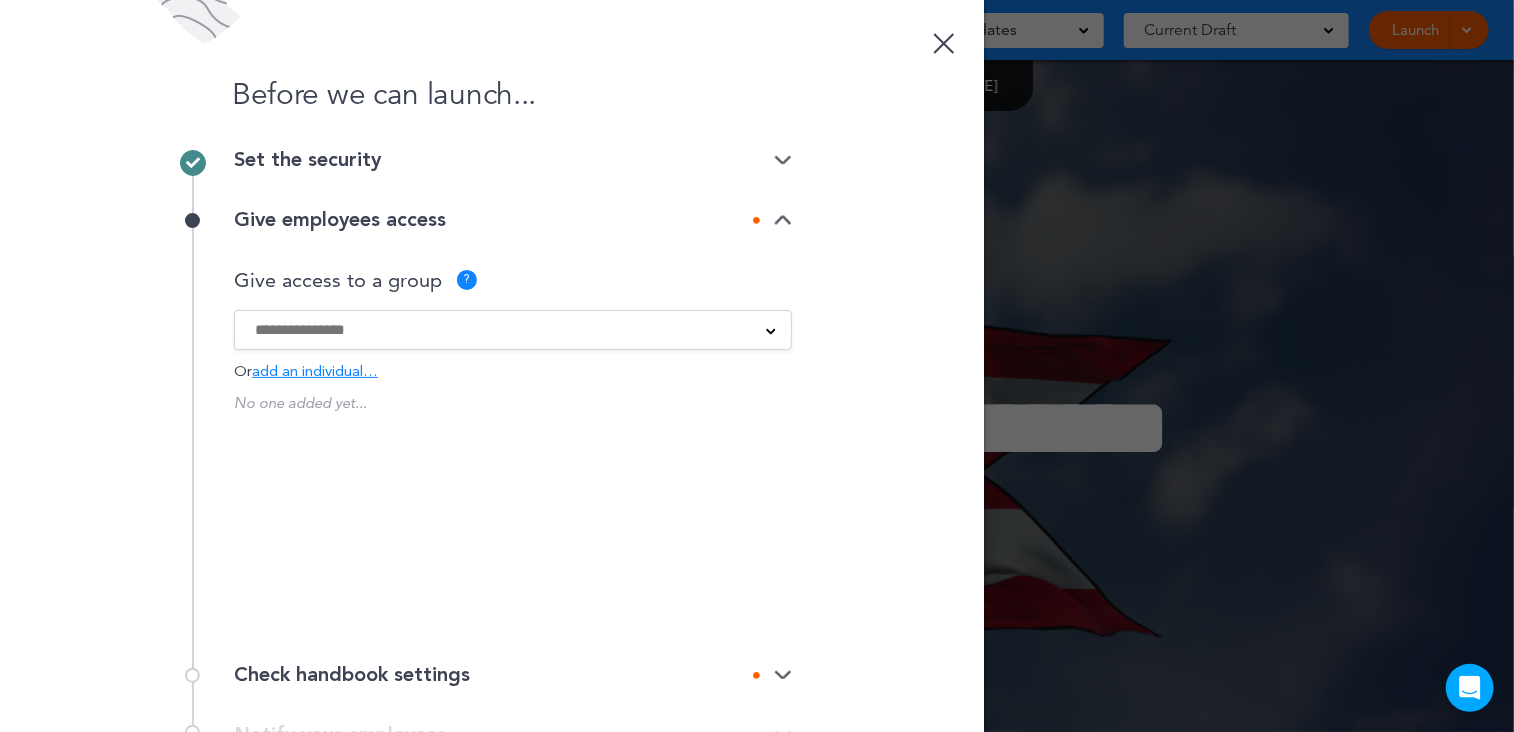 click at bounding box center (500, 330) 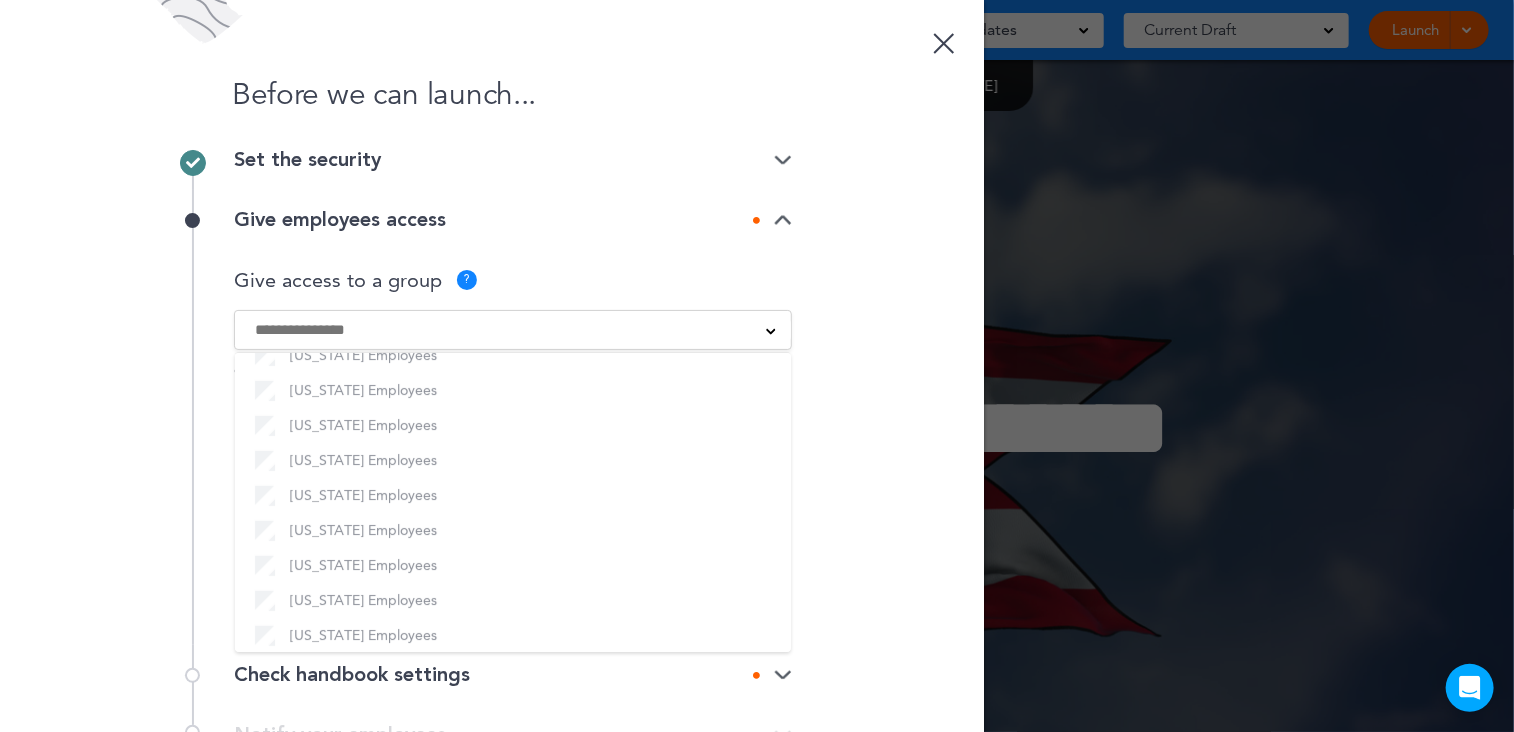 scroll, scrollTop: 430, scrollLeft: 0, axis: vertical 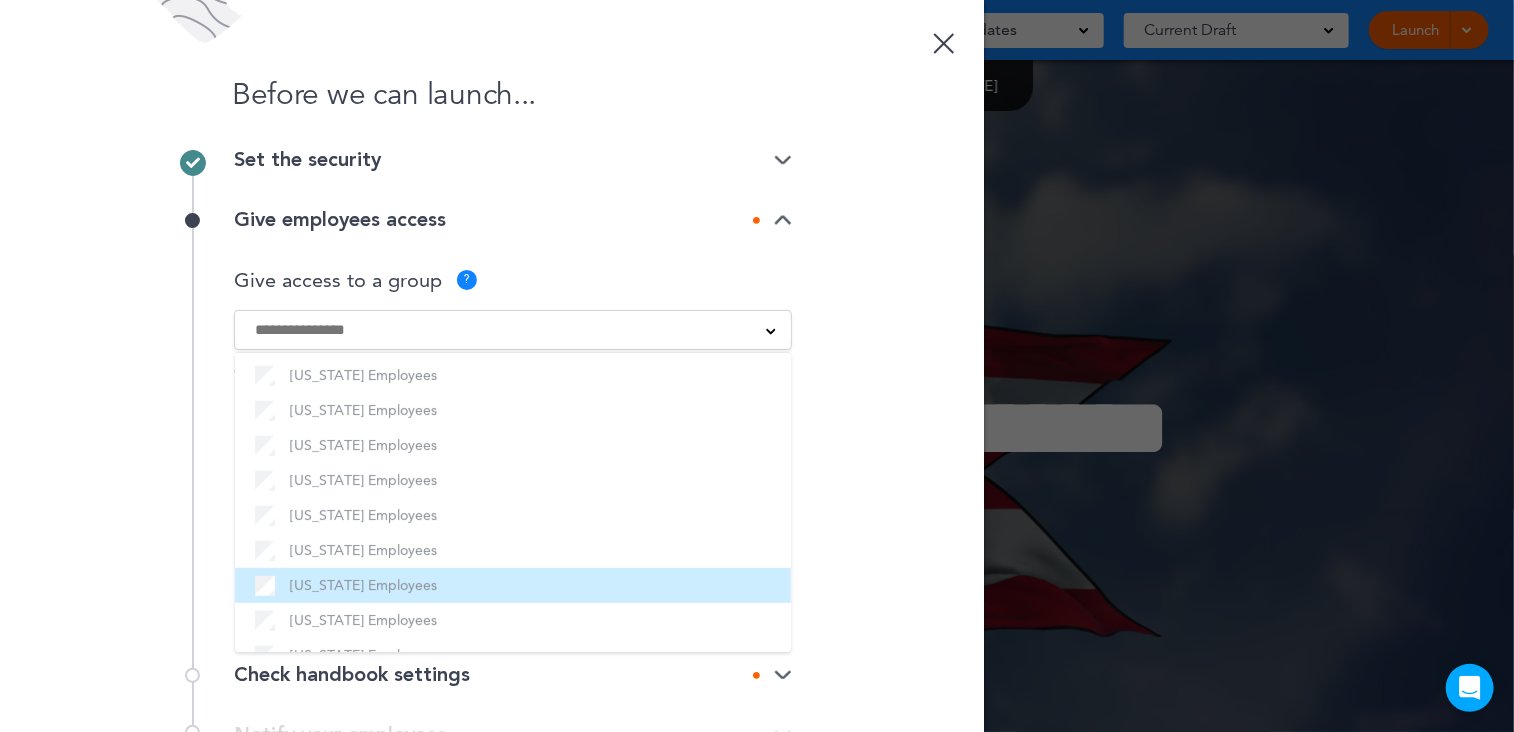 click on "Ohio Employees" at bounding box center [513, 585] 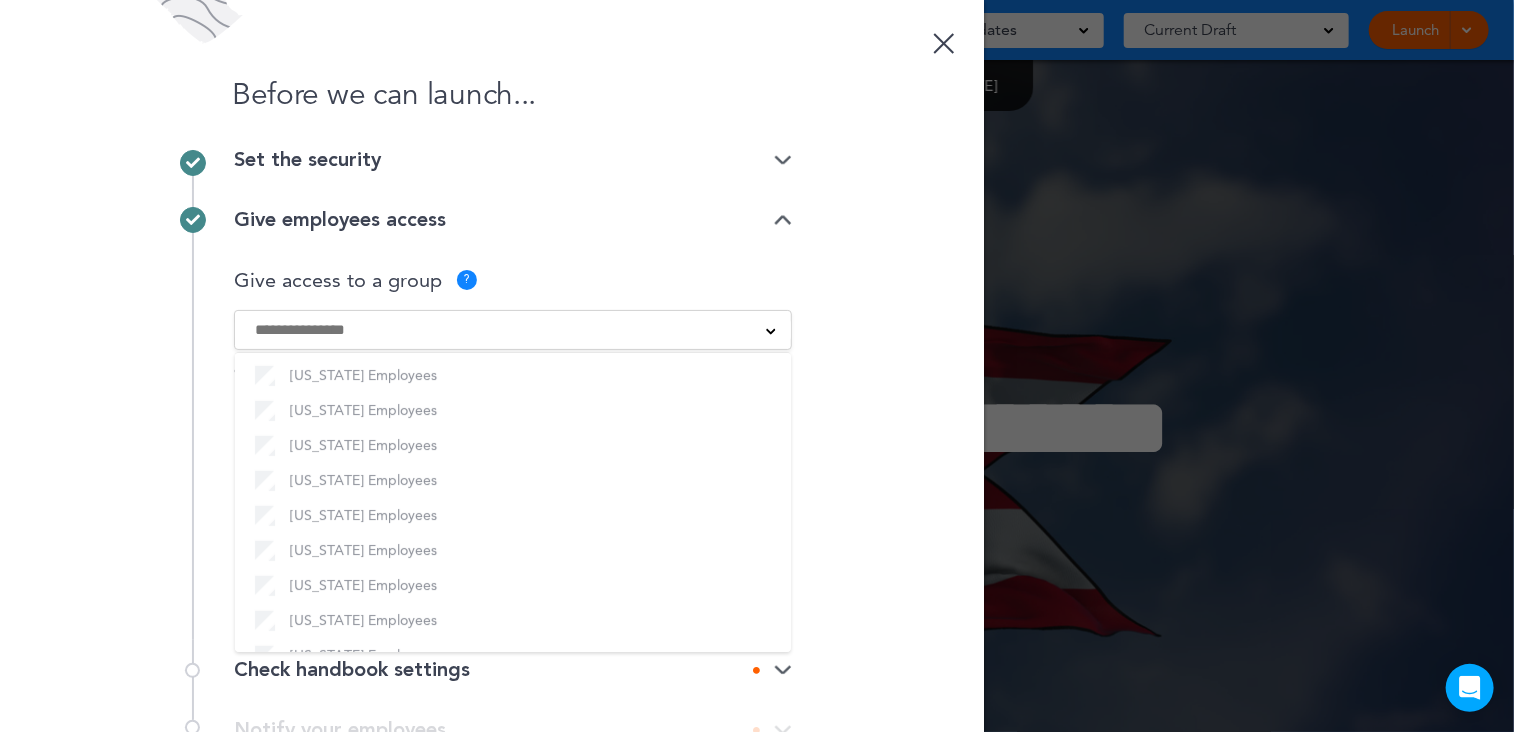 click on "Before we can launch...
Set the security
Private link
Public link
Private link
Unlisted link
Employees will need to log in to AirMason with a private URL. This handbook will appear on the portal of any employee who has been granted access. Full activity tracking and signature capture available.
Visible on employee portal?
?
Will be visible on the employee portal when logged in to AirMason.
Set a password (optional)
?
Add a generic password for security.
This value is required." at bounding box center [492, 366] 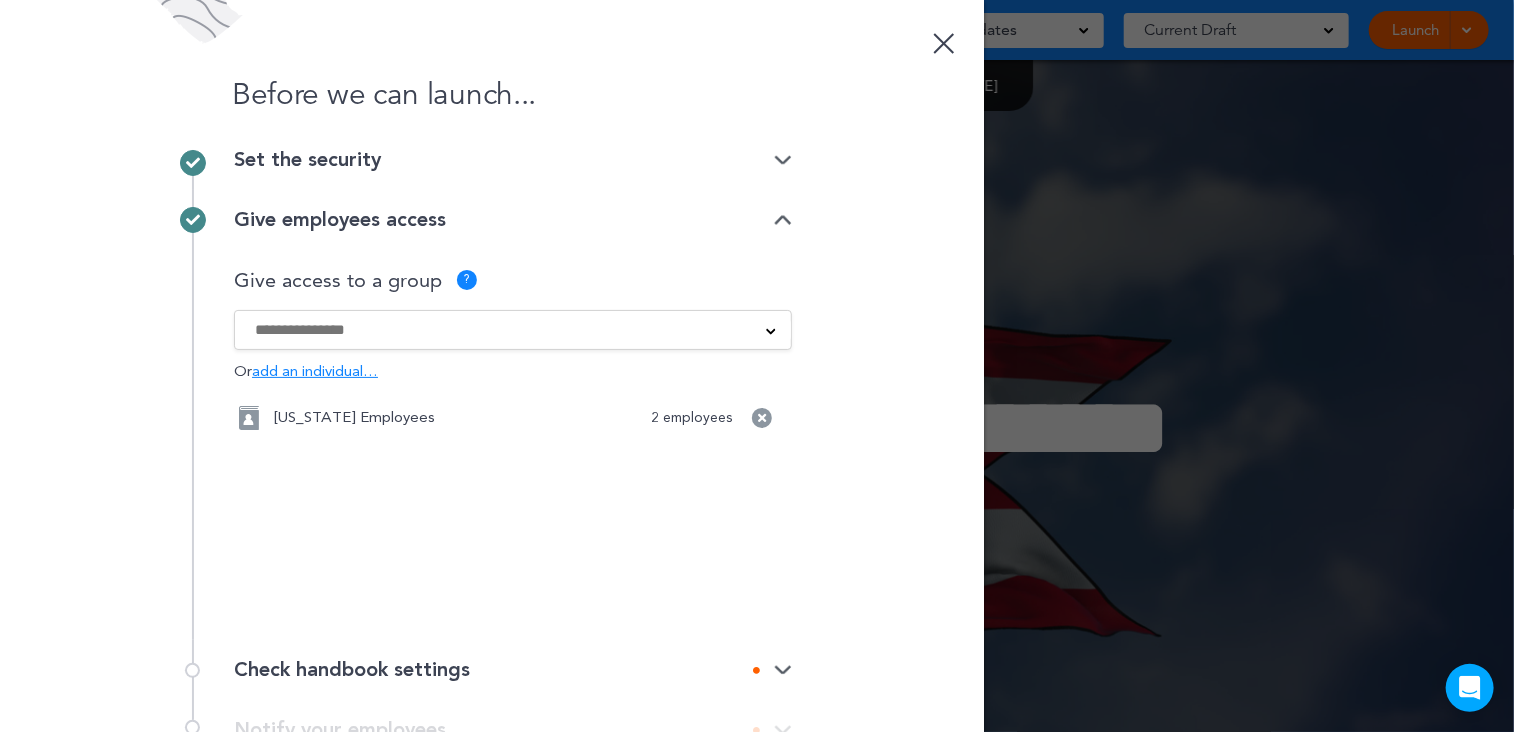 scroll, scrollTop: 100, scrollLeft: 0, axis: vertical 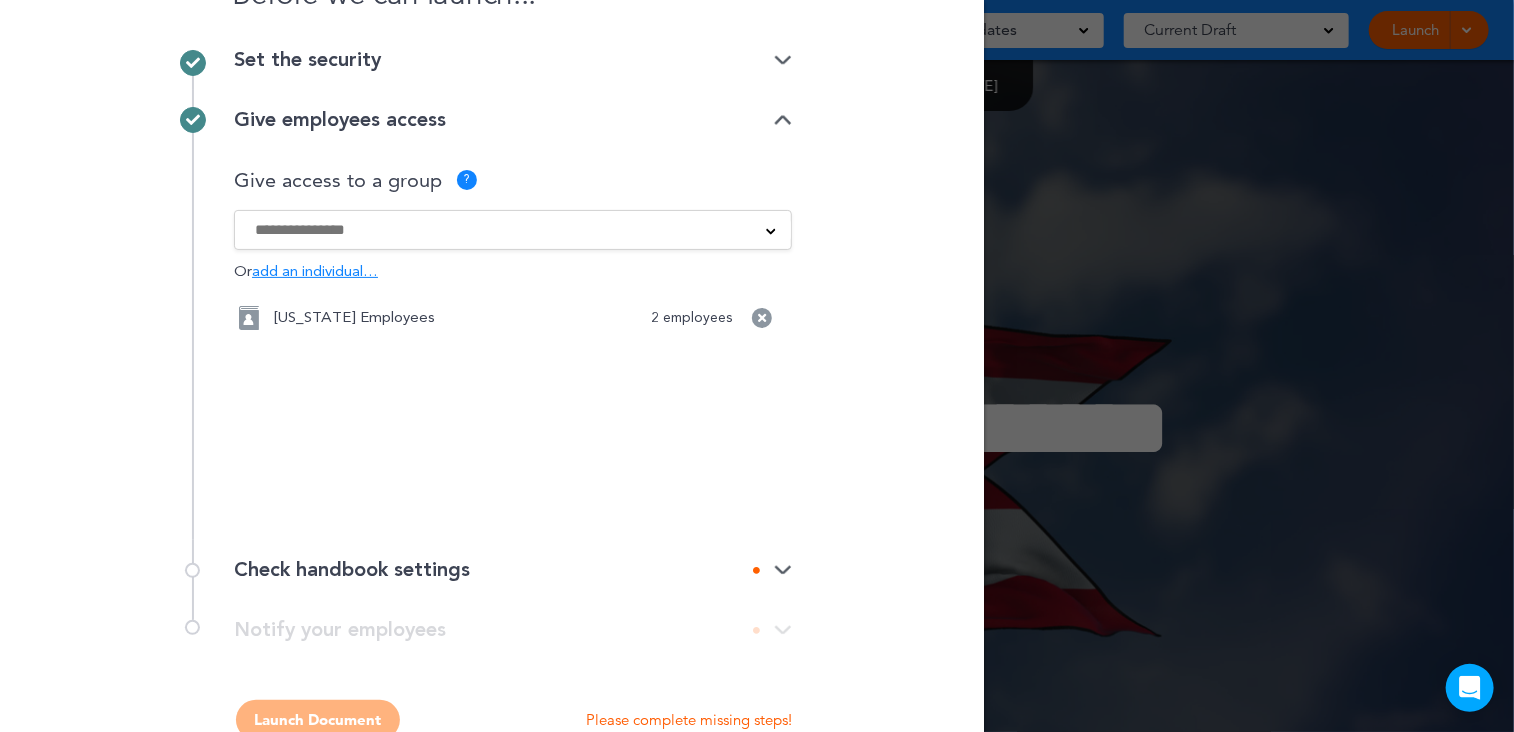 click at bounding box center [783, 570] 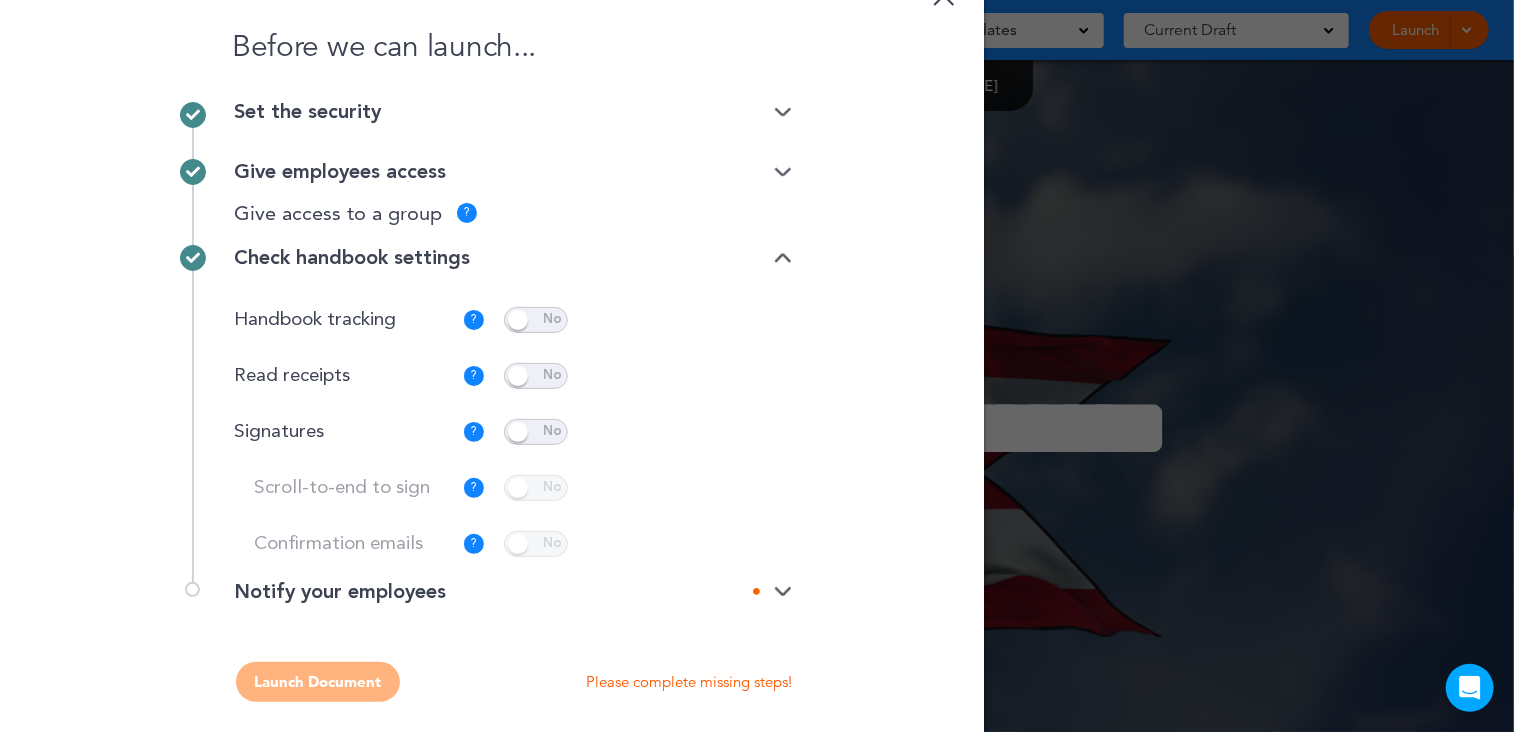 scroll, scrollTop: 48, scrollLeft: 0, axis: vertical 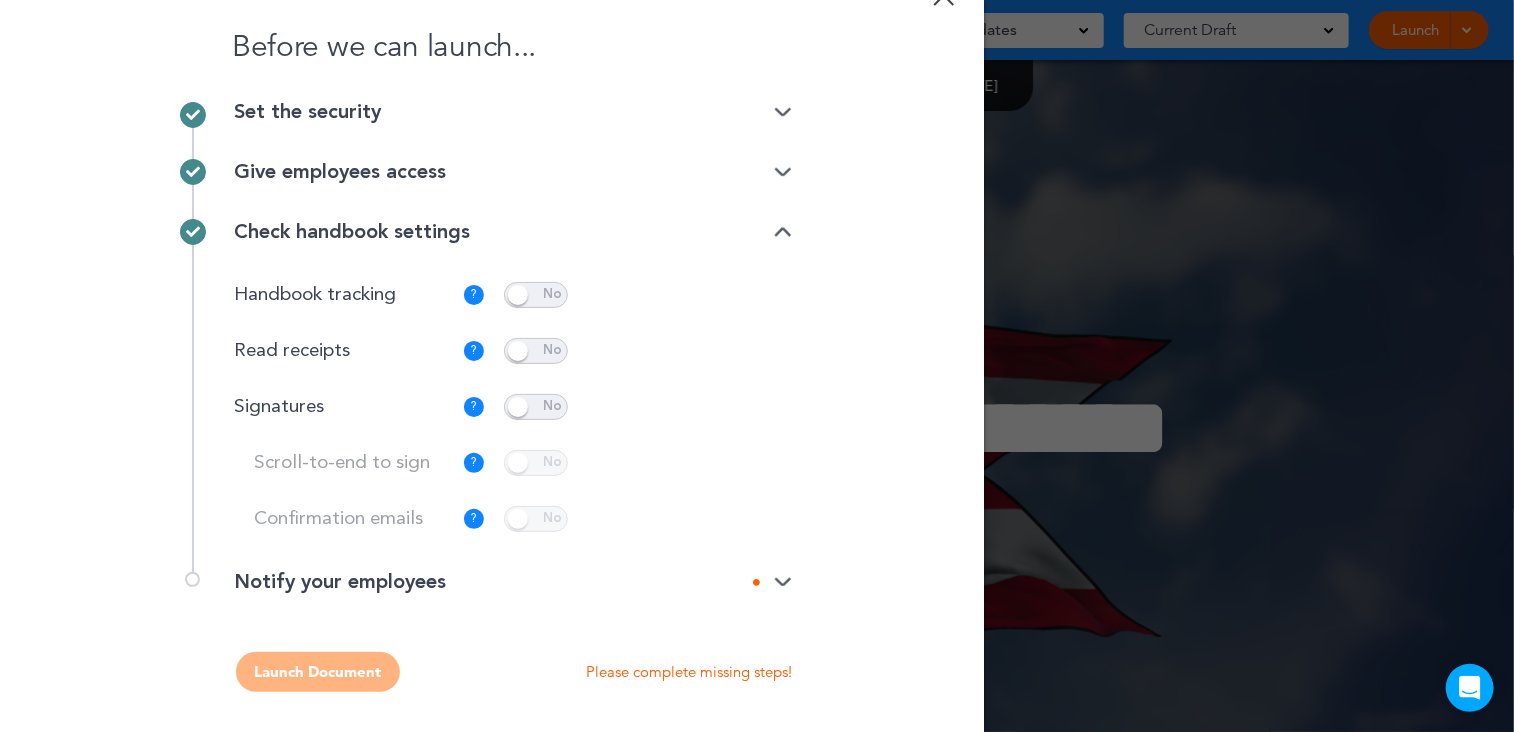 click at bounding box center (536, 295) 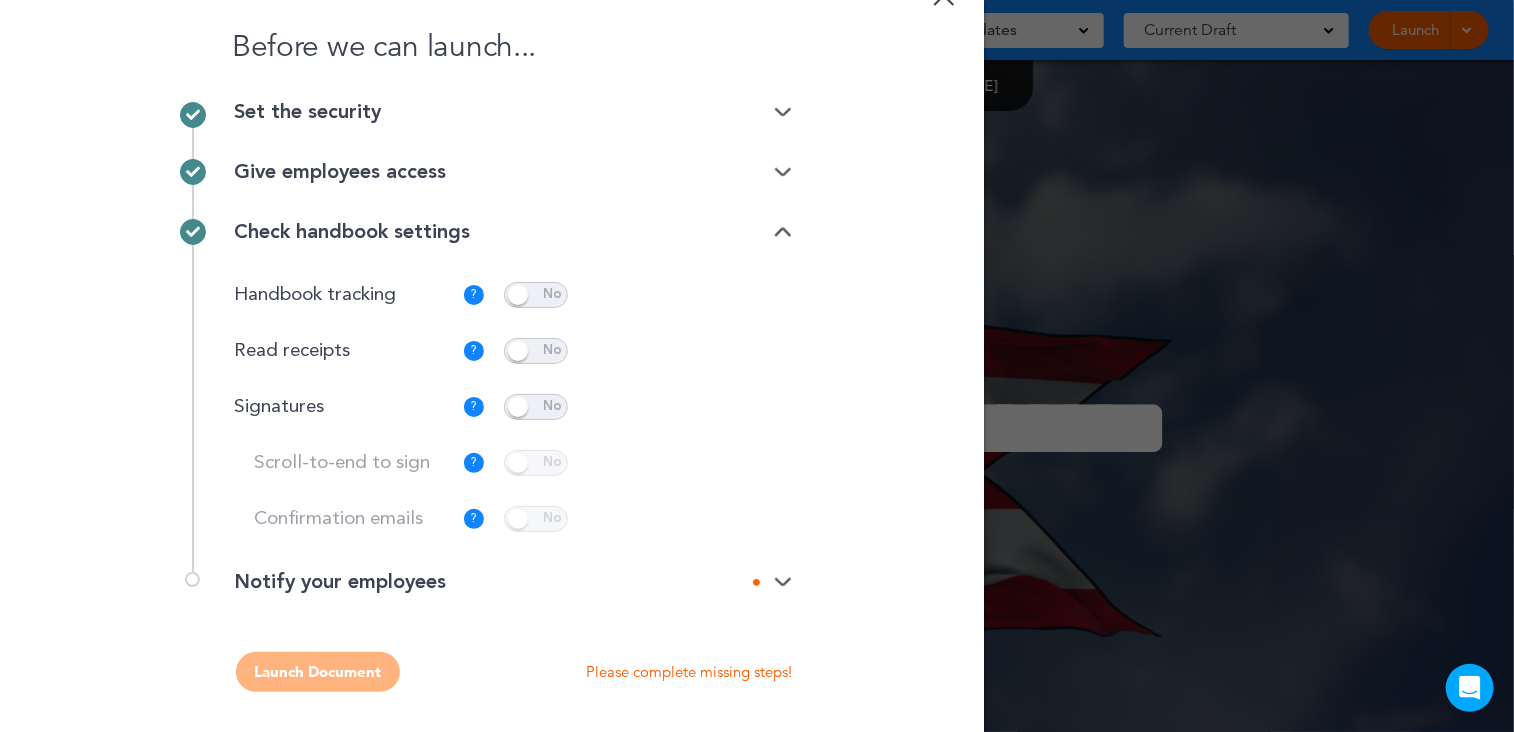 click at bounding box center [783, 582] 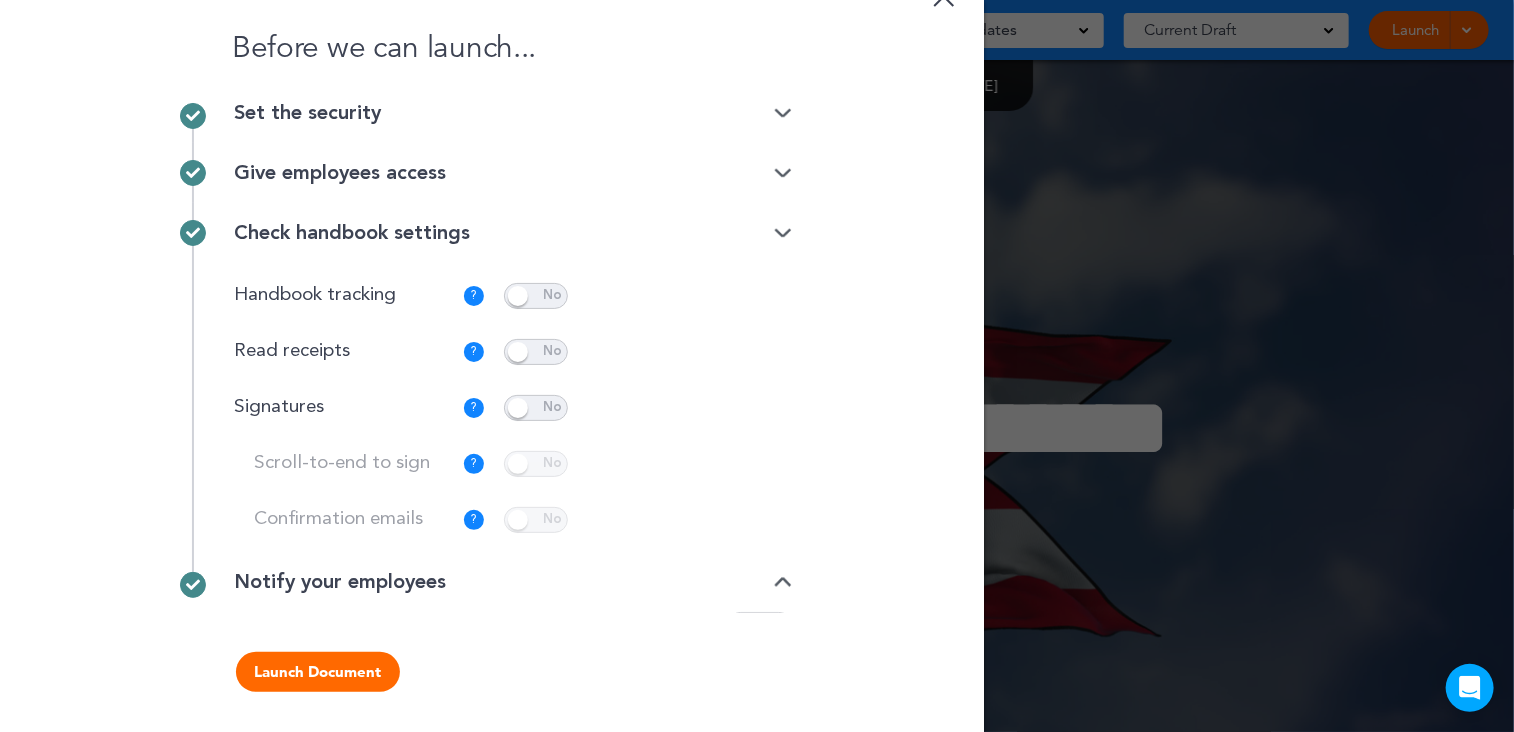 scroll, scrollTop: 0, scrollLeft: 0, axis: both 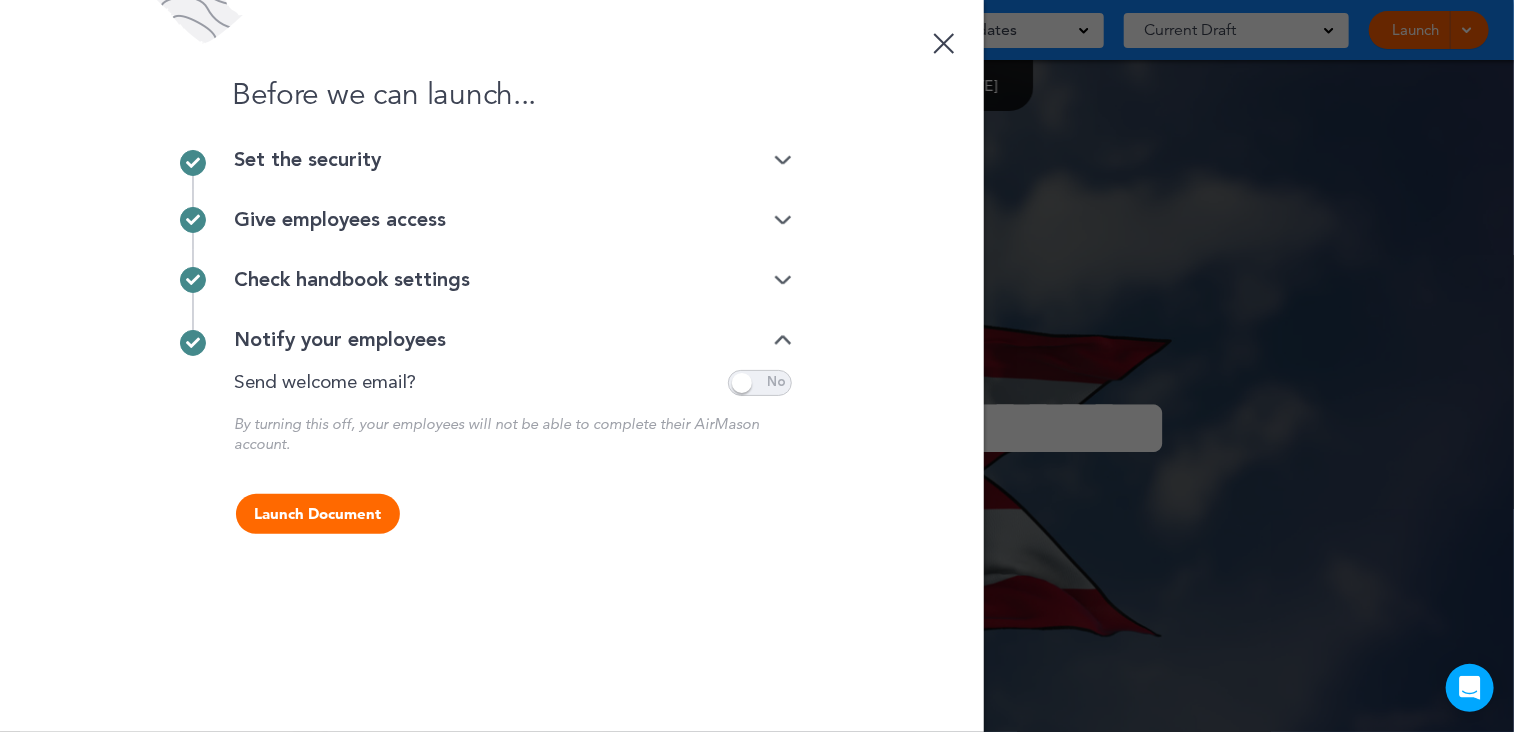 click on "Launch Document" at bounding box center [318, 514] 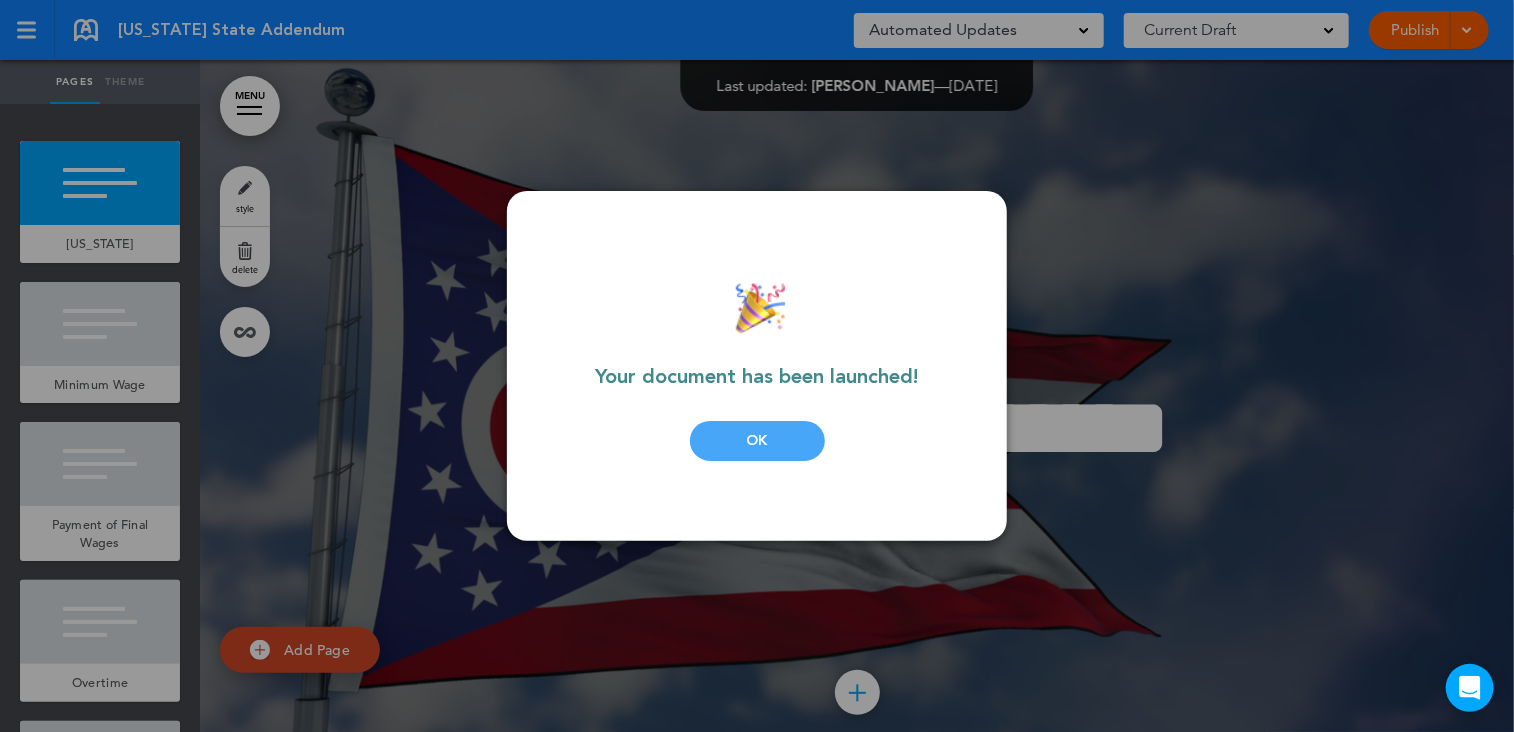 click on "OK" at bounding box center (757, 441) 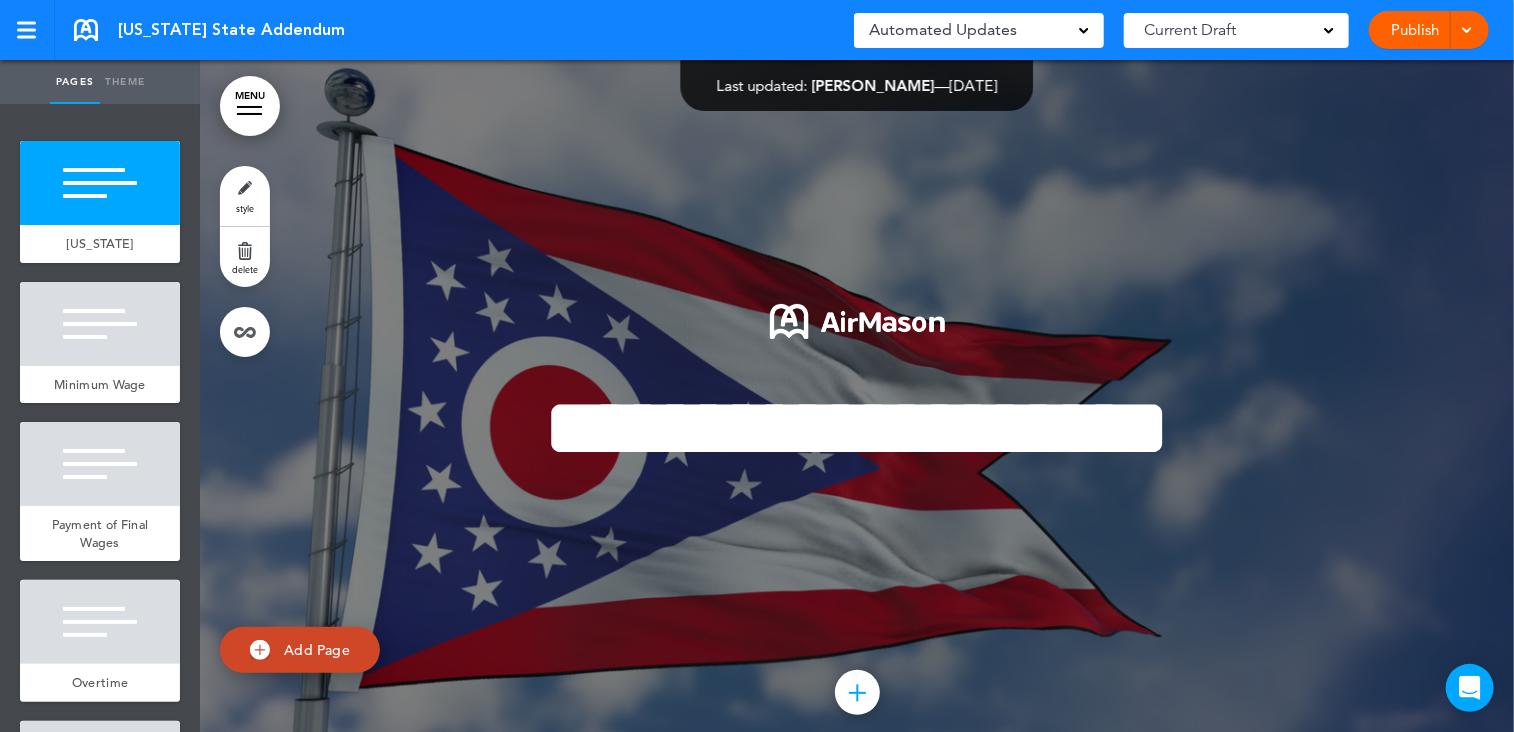 click on "Publish" at bounding box center (1415, 30) 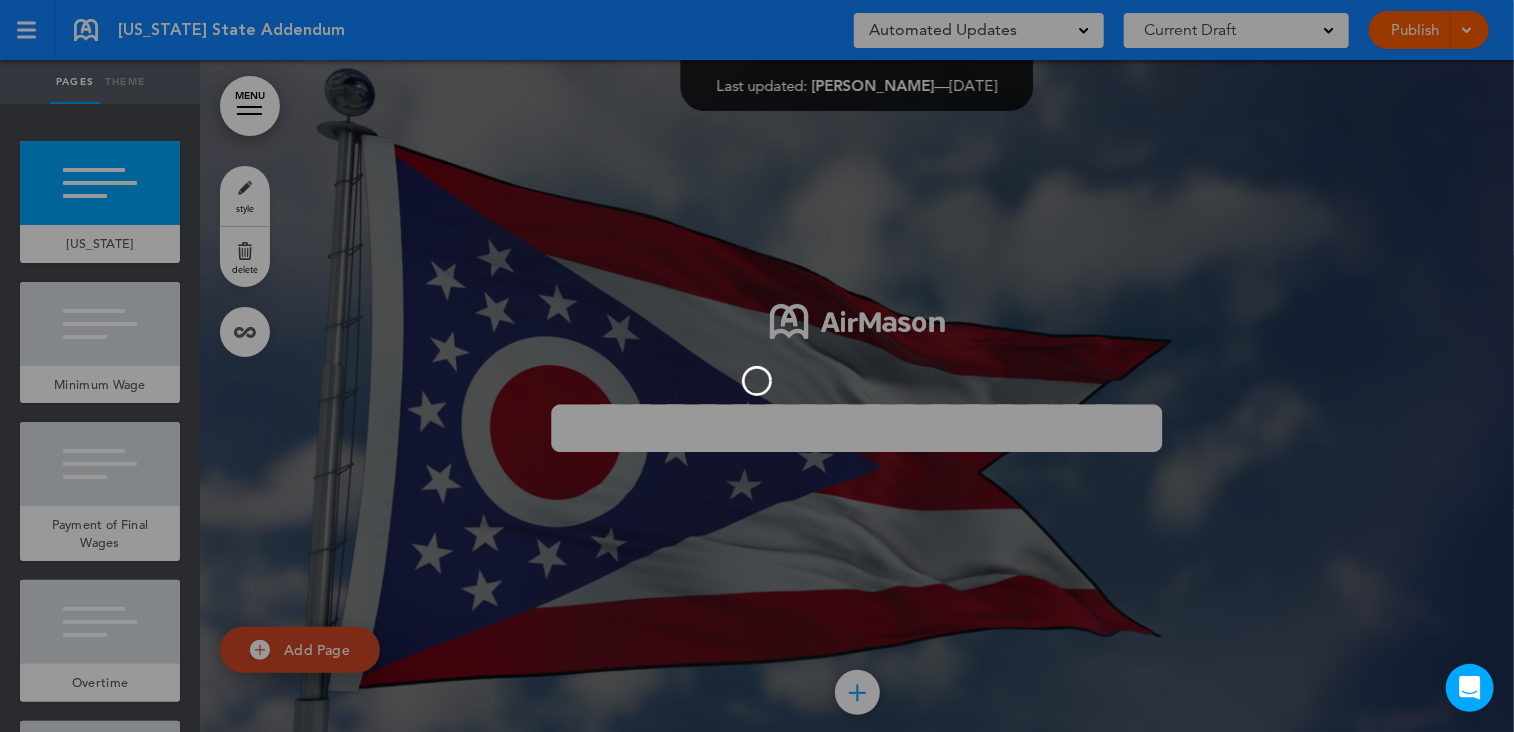scroll, scrollTop: 0, scrollLeft: 0, axis: both 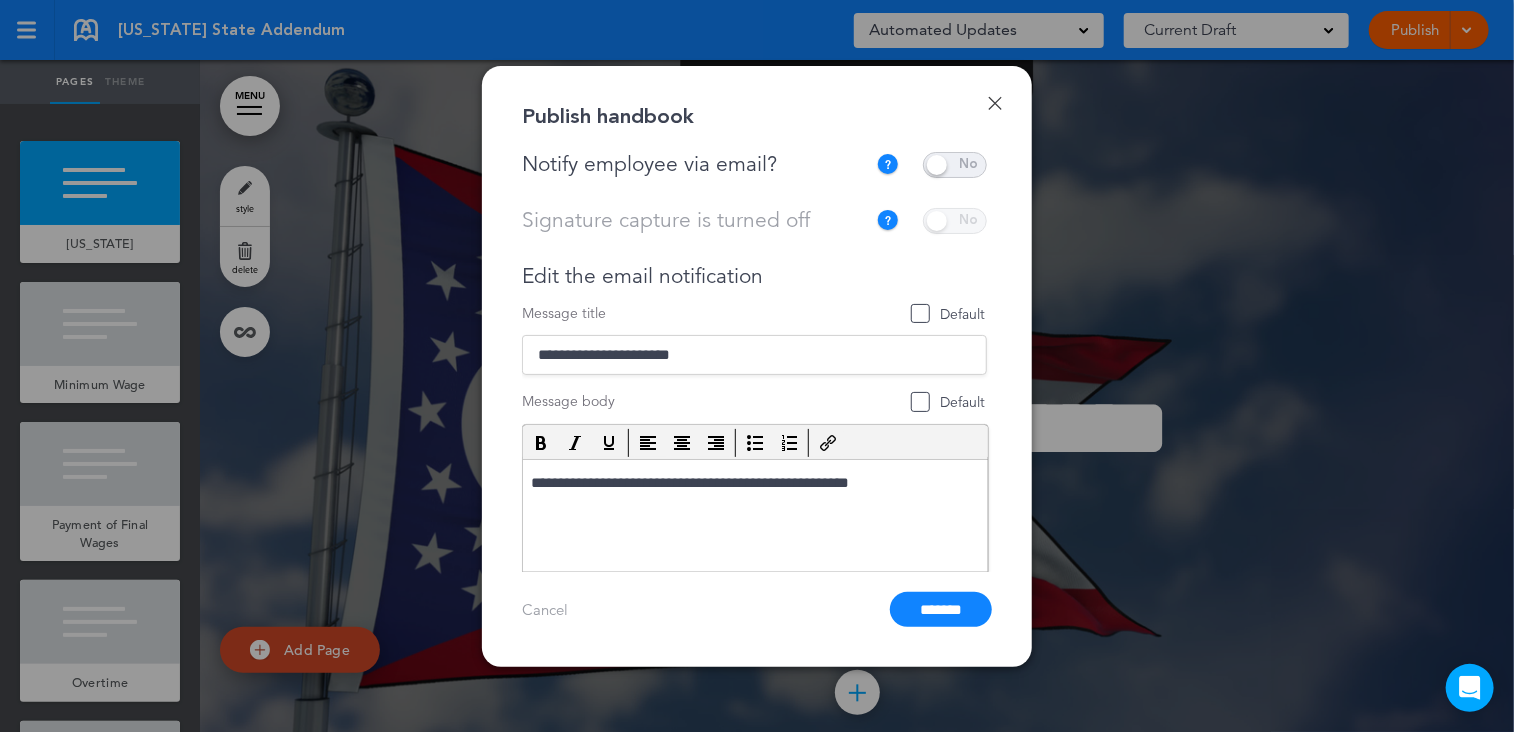 click at bounding box center (955, 165) 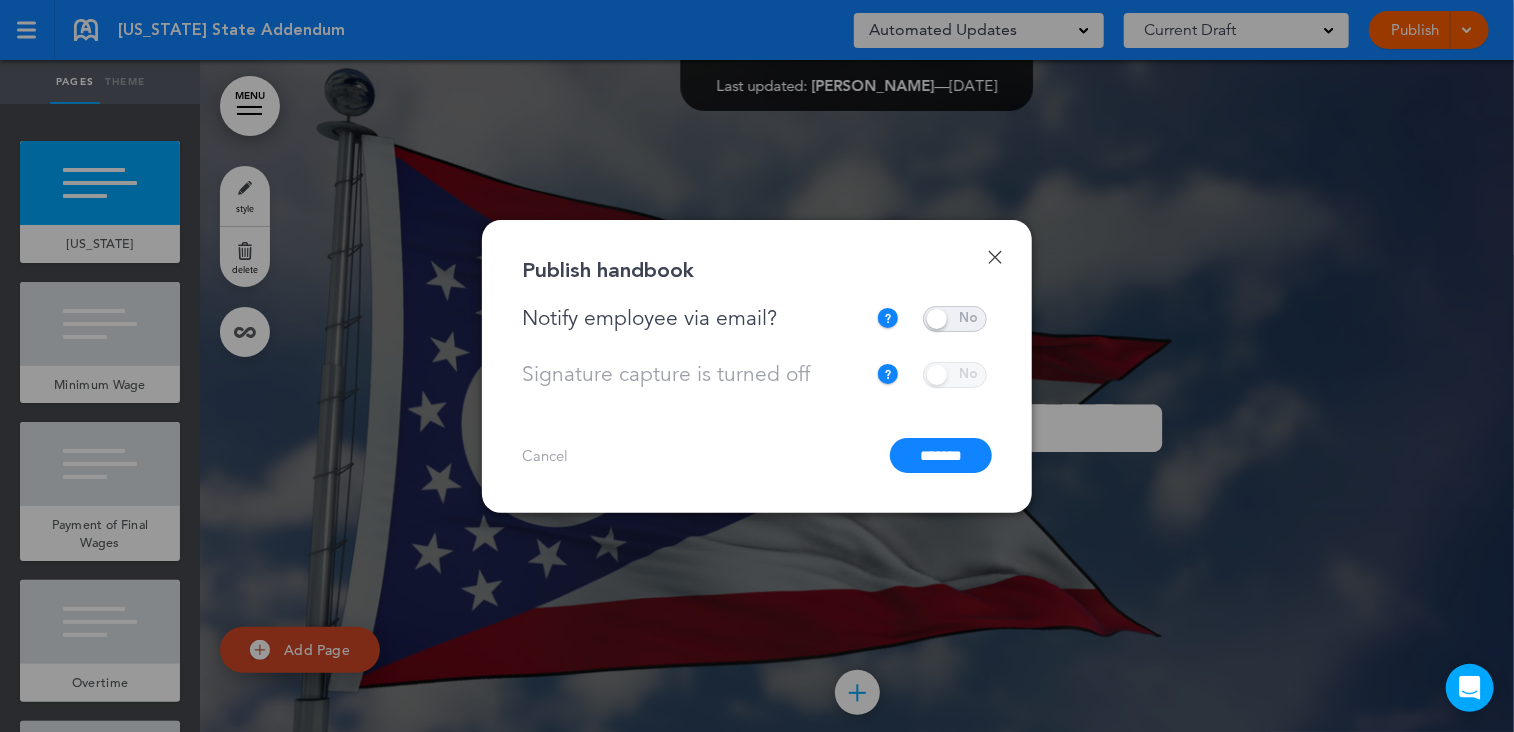 click on "*******" at bounding box center (941, 455) 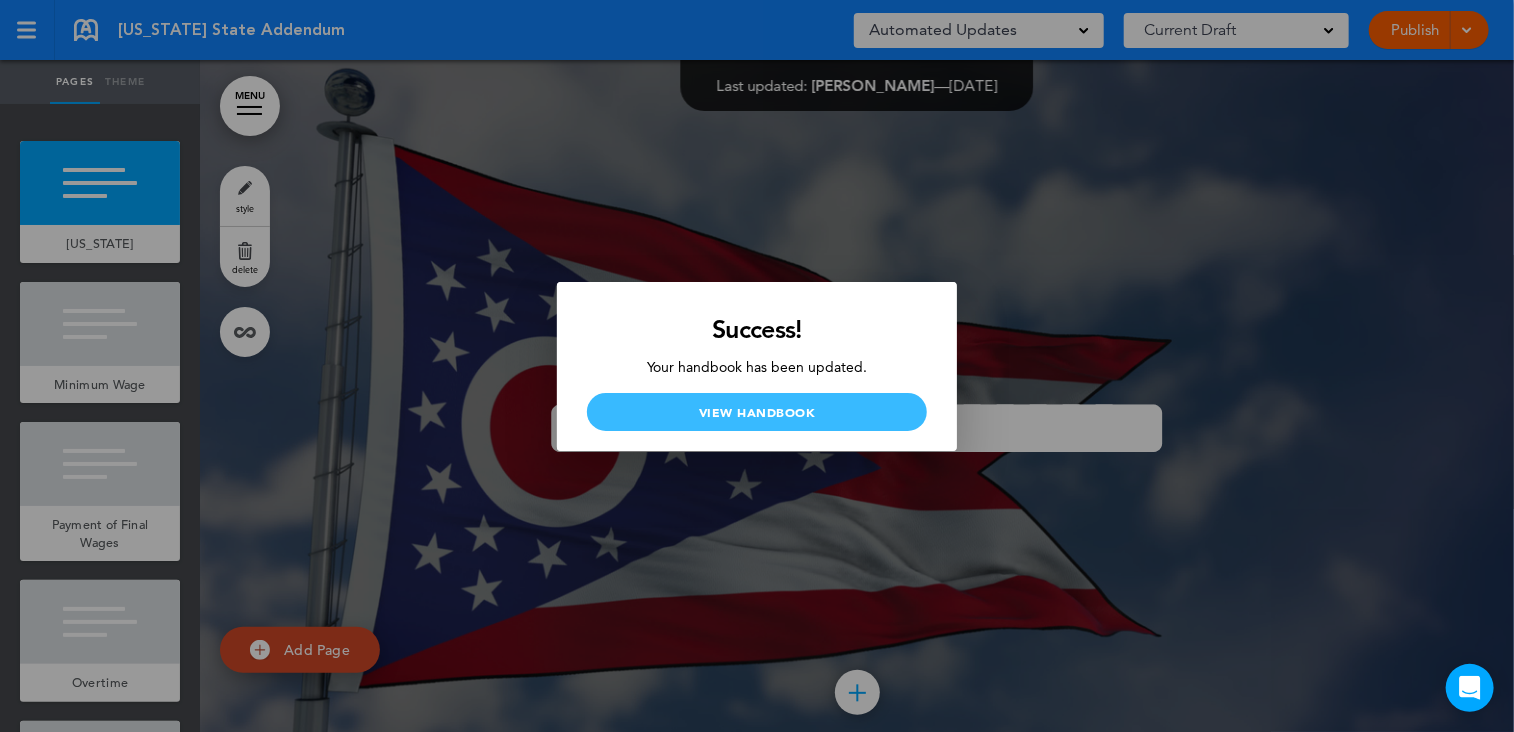 click on "View Handbook" at bounding box center (757, 412) 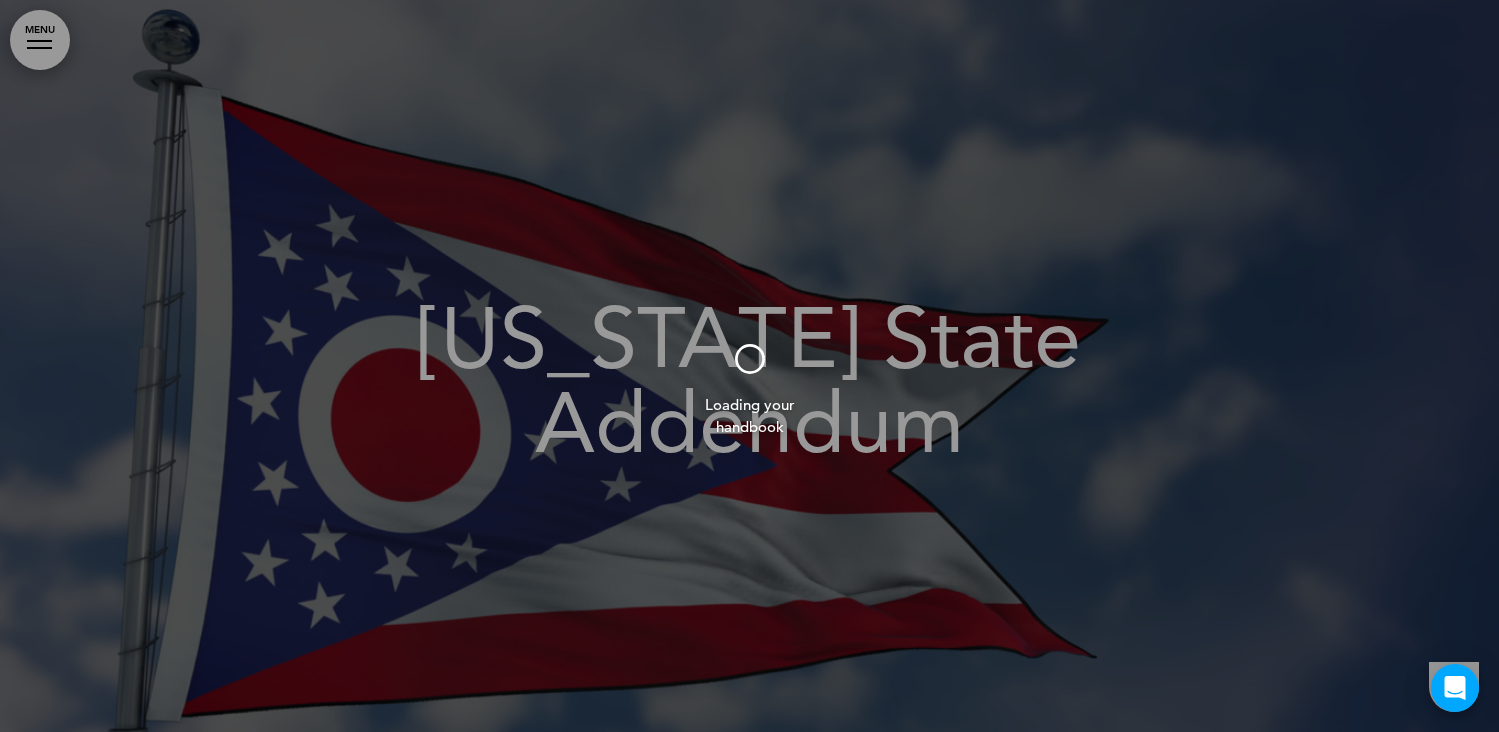 scroll, scrollTop: 0, scrollLeft: 0, axis: both 